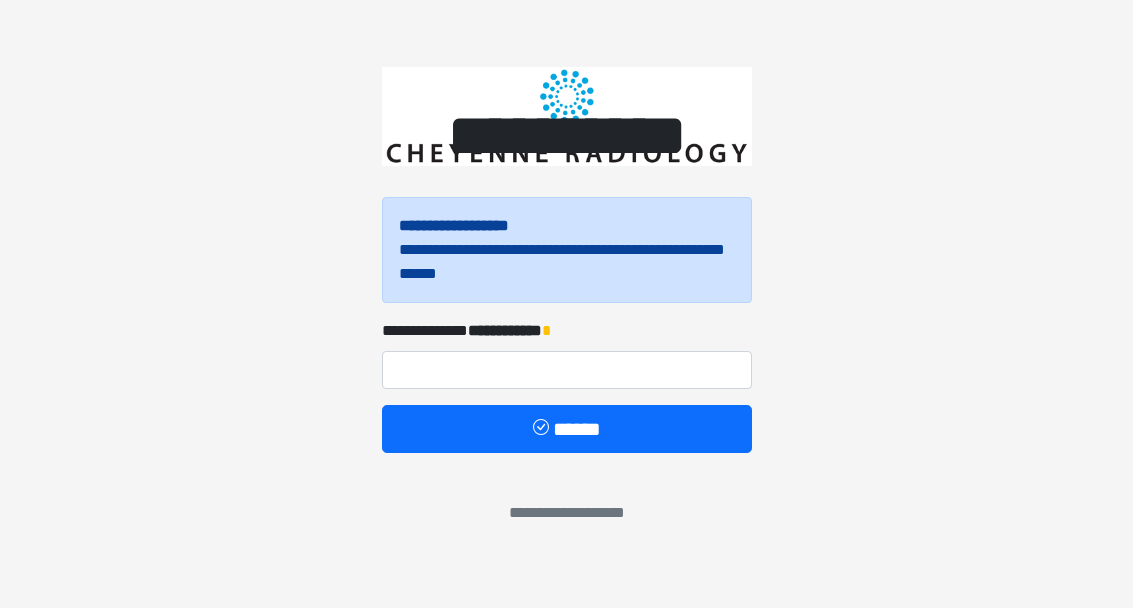 scroll, scrollTop: 0, scrollLeft: 0, axis: both 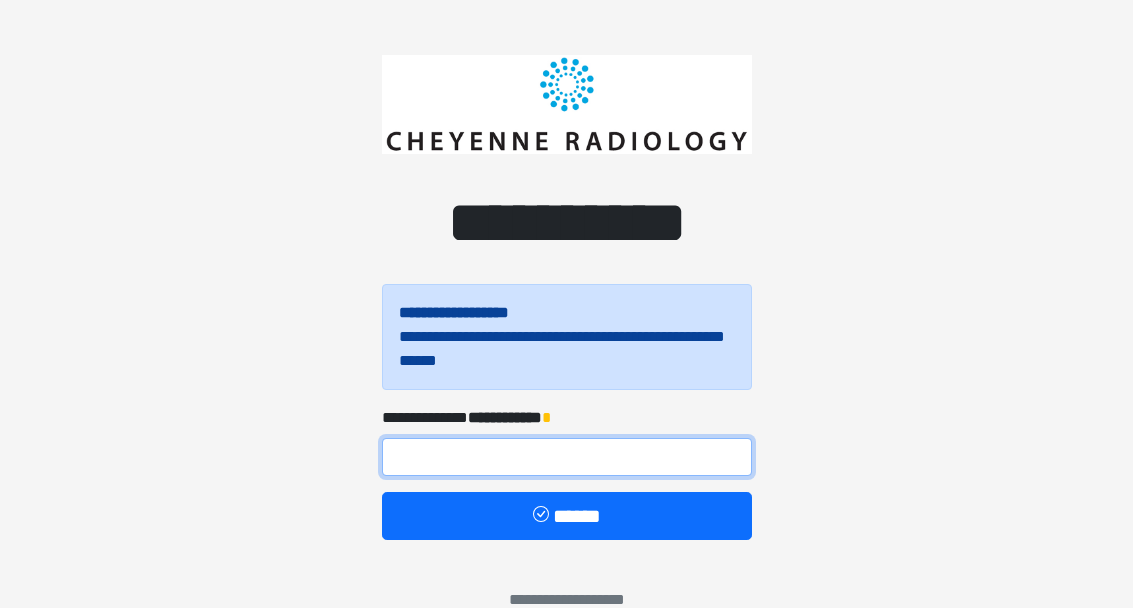 click at bounding box center (567, 457) 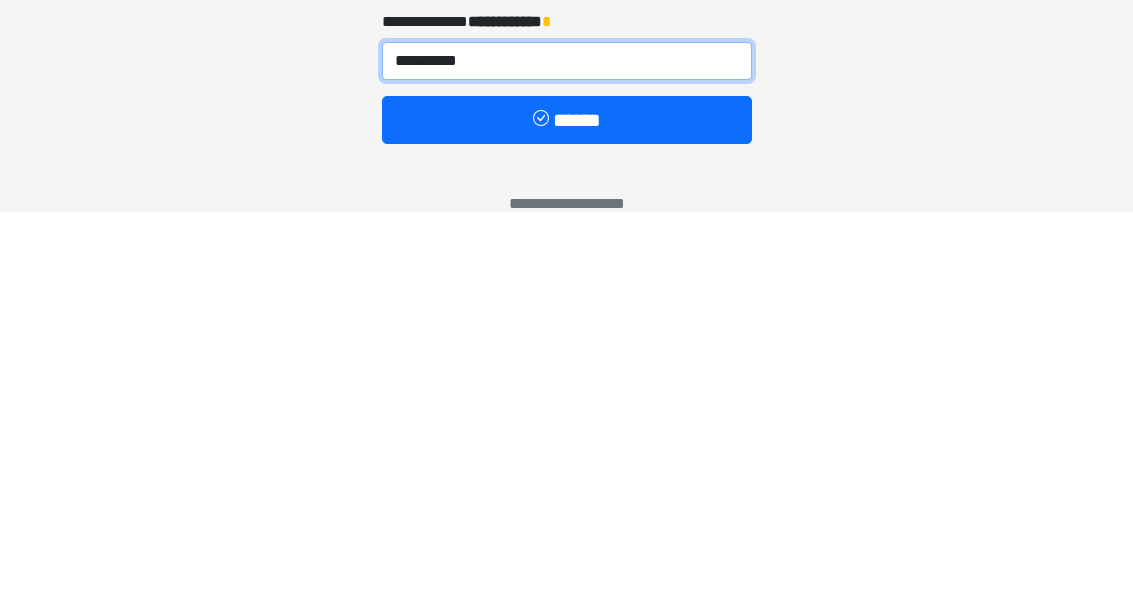 type on "**********" 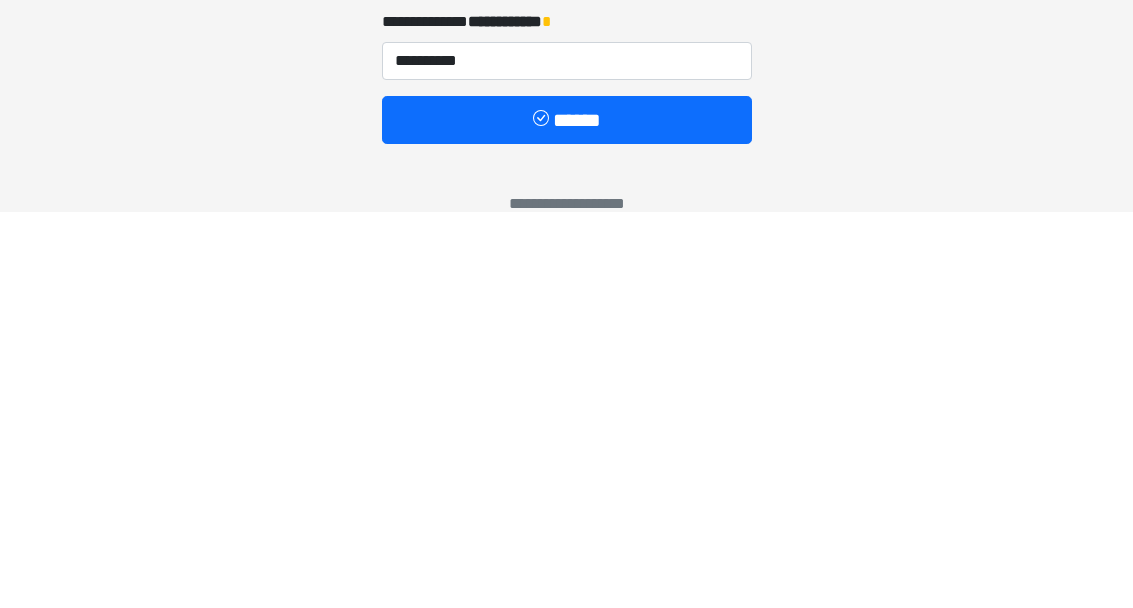 click on "******" at bounding box center [567, 516] 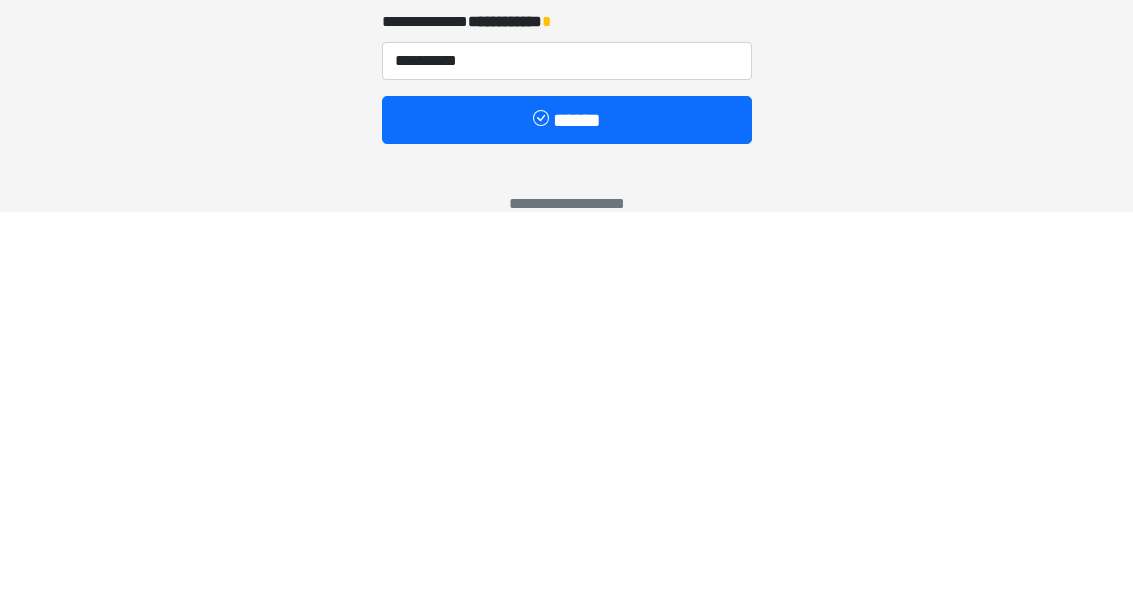 type 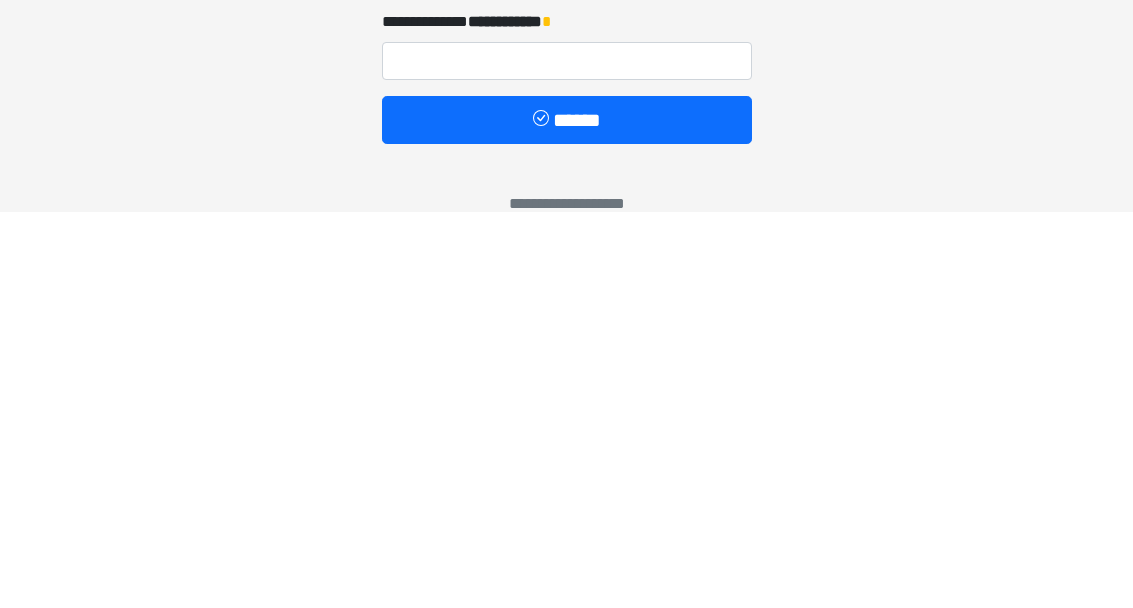scroll, scrollTop: 35, scrollLeft: 0, axis: vertical 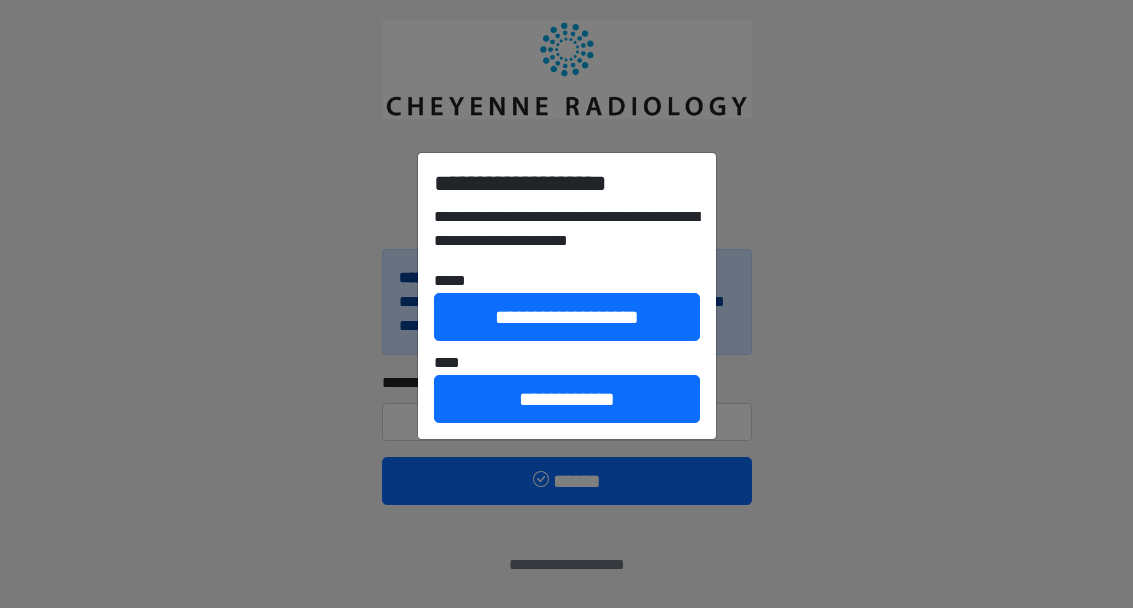 click on "**********" at bounding box center [567, 399] 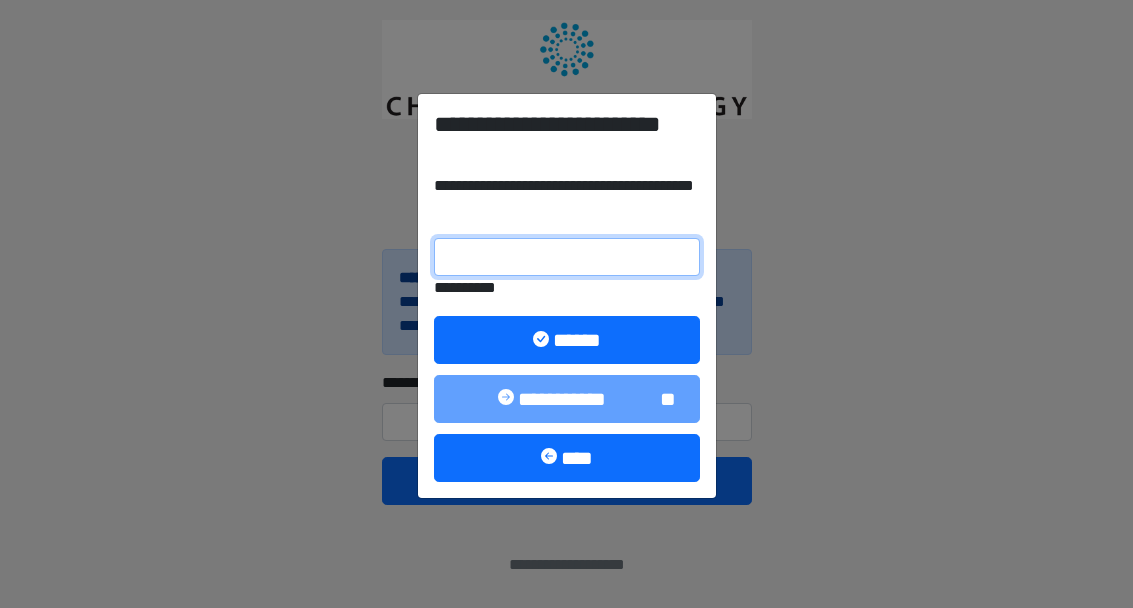 click on "**********" at bounding box center [567, 257] 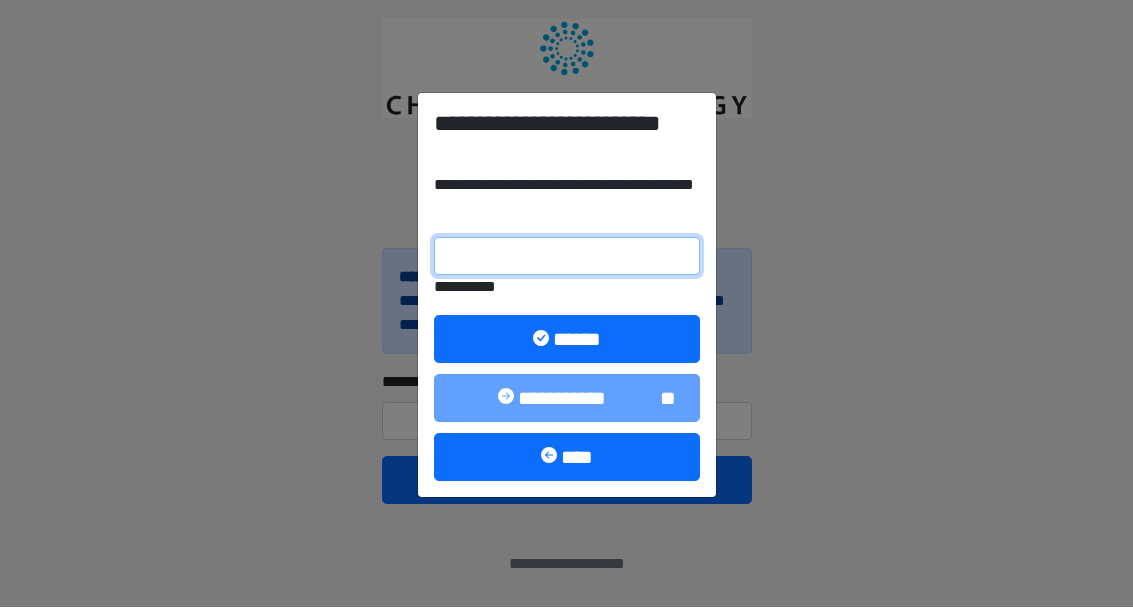 click on "**********" at bounding box center [567, 257] 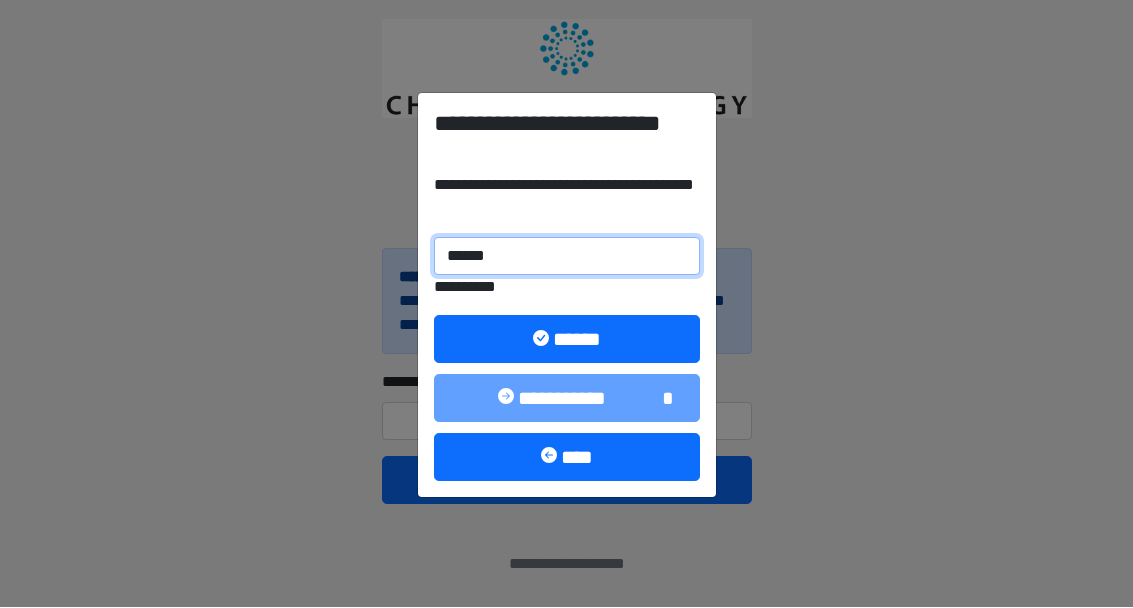 type on "******" 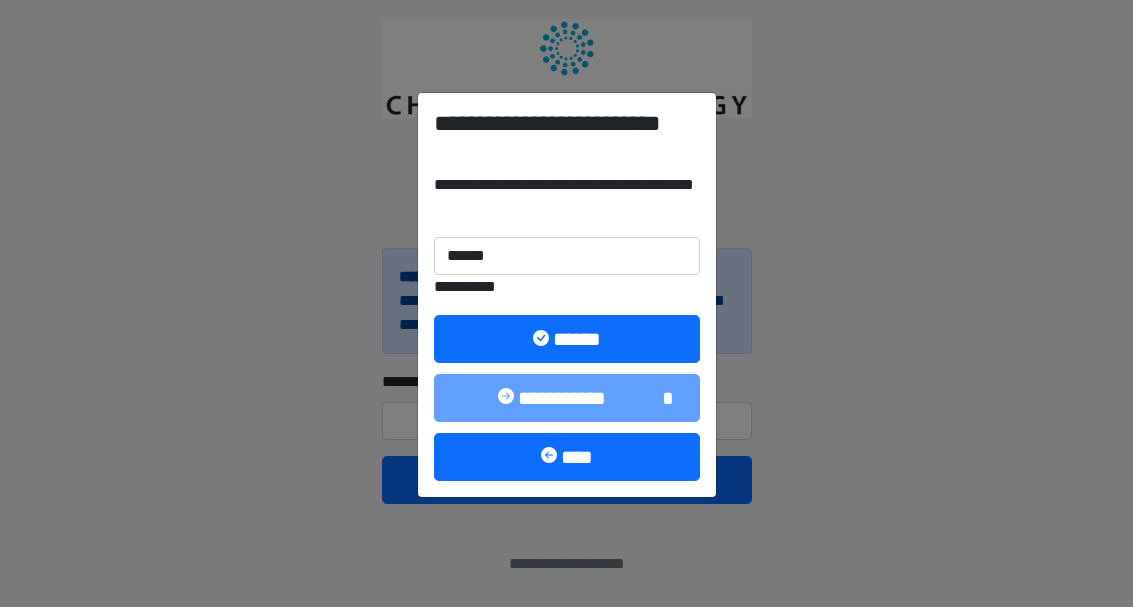 click on "******" at bounding box center [567, 340] 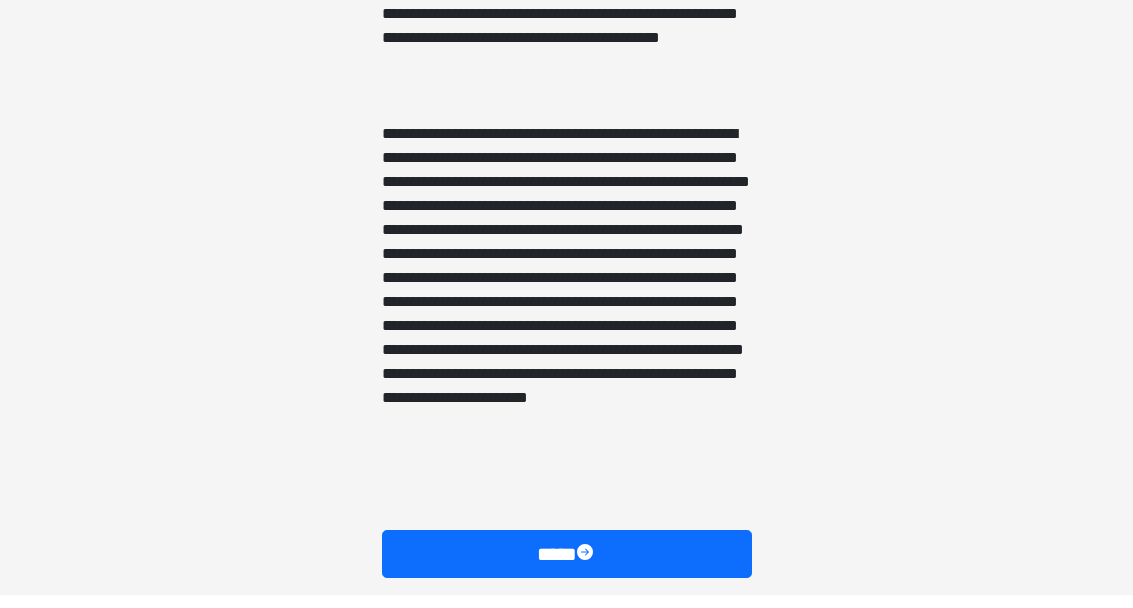 scroll, scrollTop: 1404, scrollLeft: 0, axis: vertical 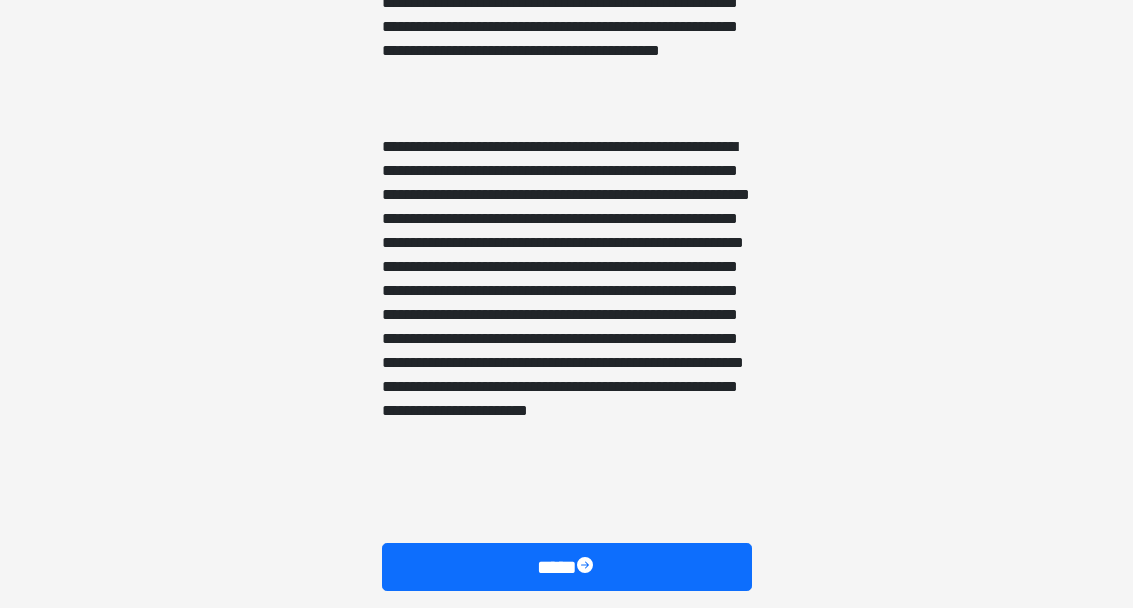 click at bounding box center (587, 568) 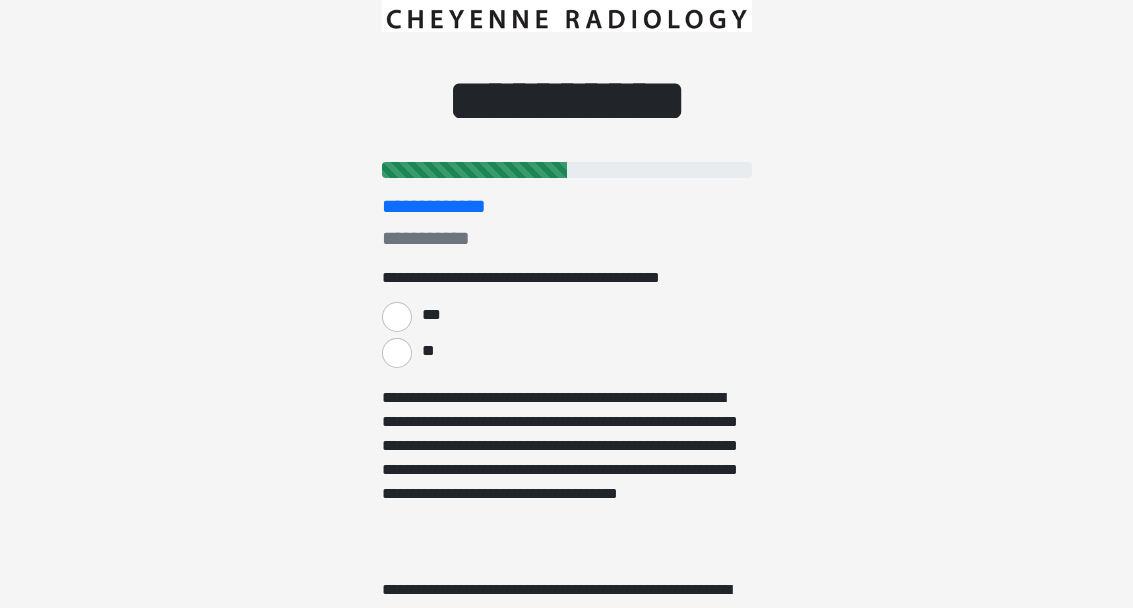 scroll, scrollTop: 174, scrollLeft: 0, axis: vertical 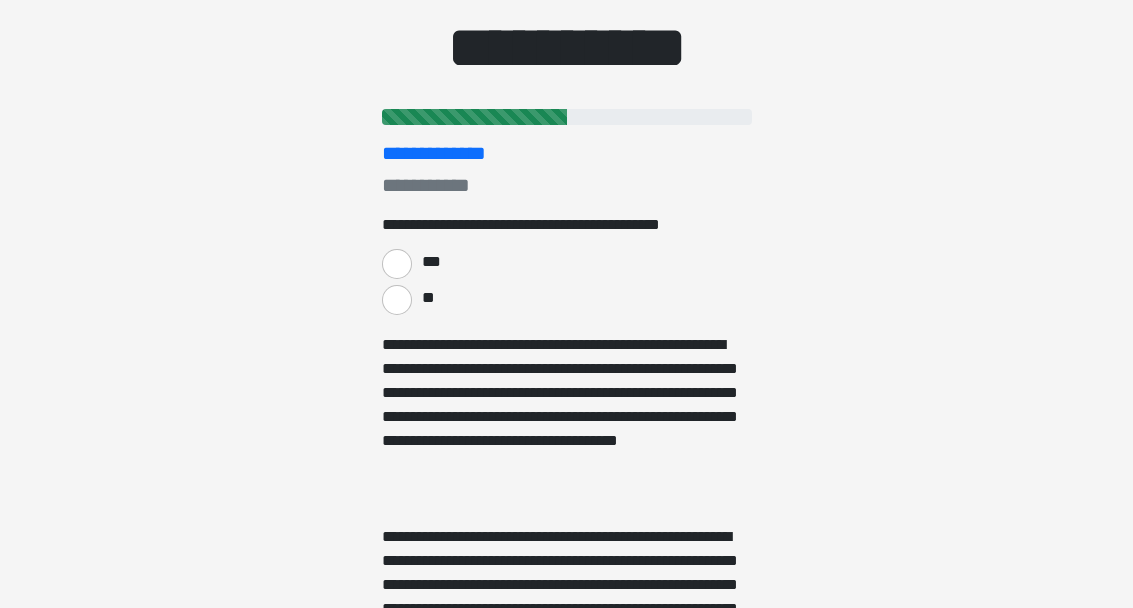 click on "**" at bounding box center (397, 301) 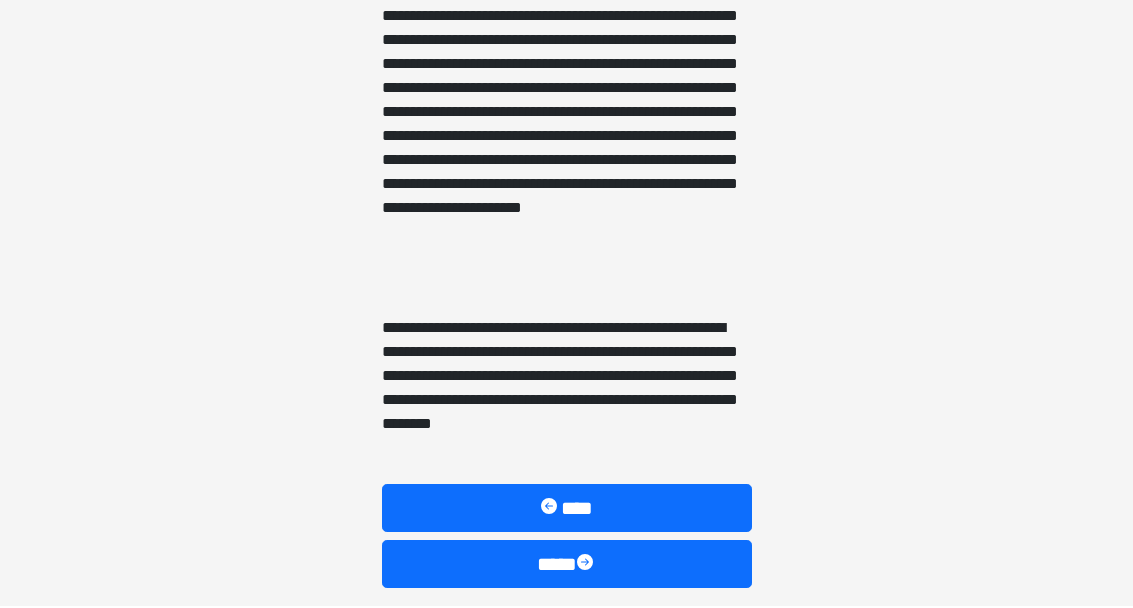 scroll, scrollTop: 764, scrollLeft: 0, axis: vertical 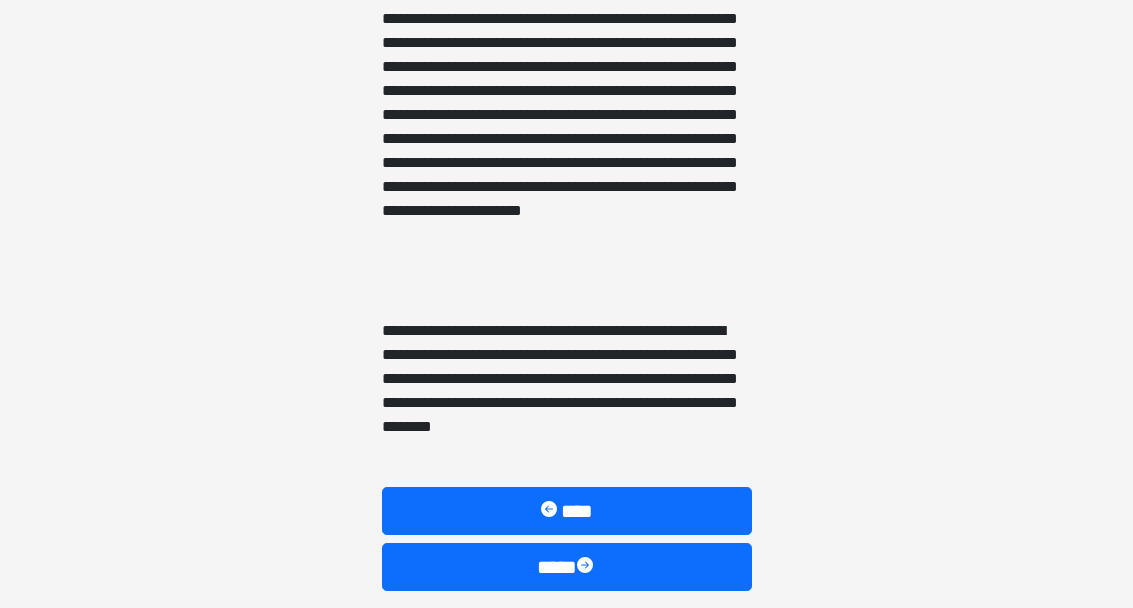 click on "****" at bounding box center [567, 568] 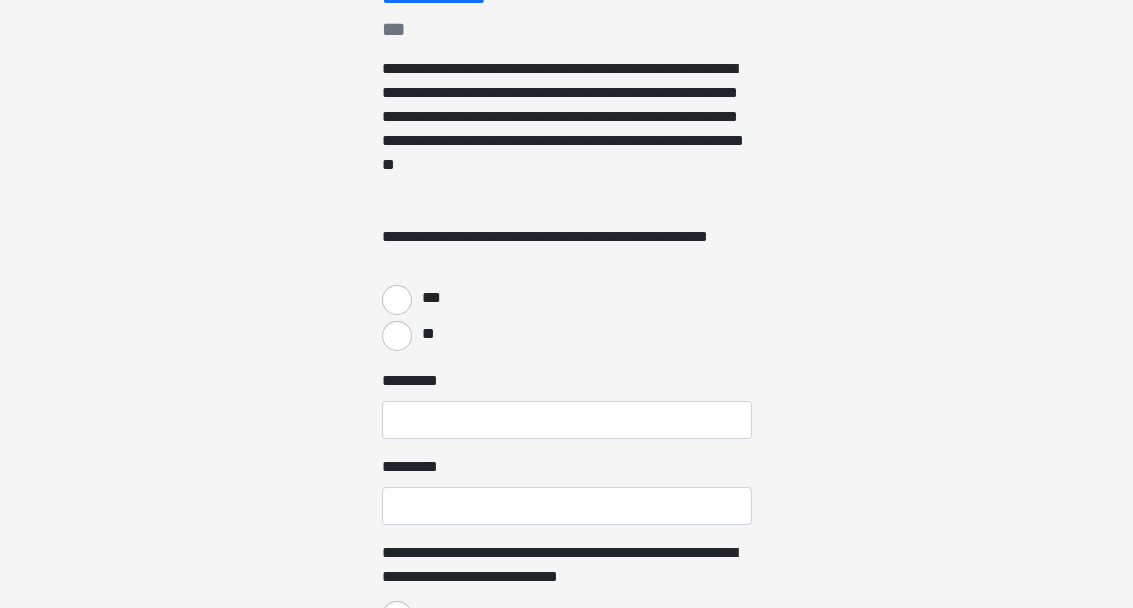 scroll, scrollTop: 331, scrollLeft: 0, axis: vertical 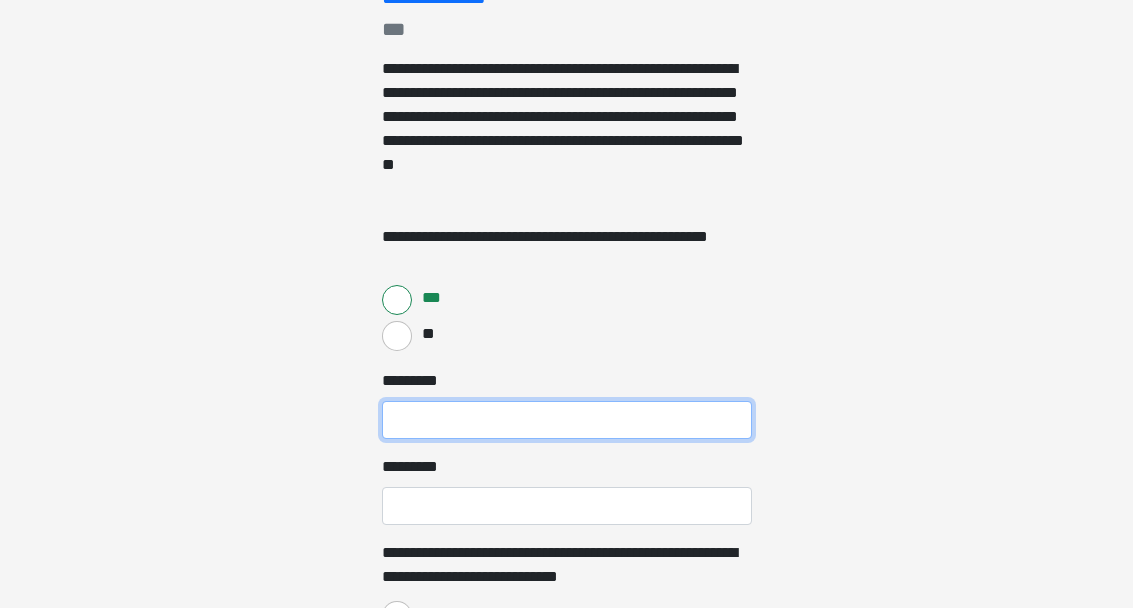 click on "******* *" at bounding box center (567, 420) 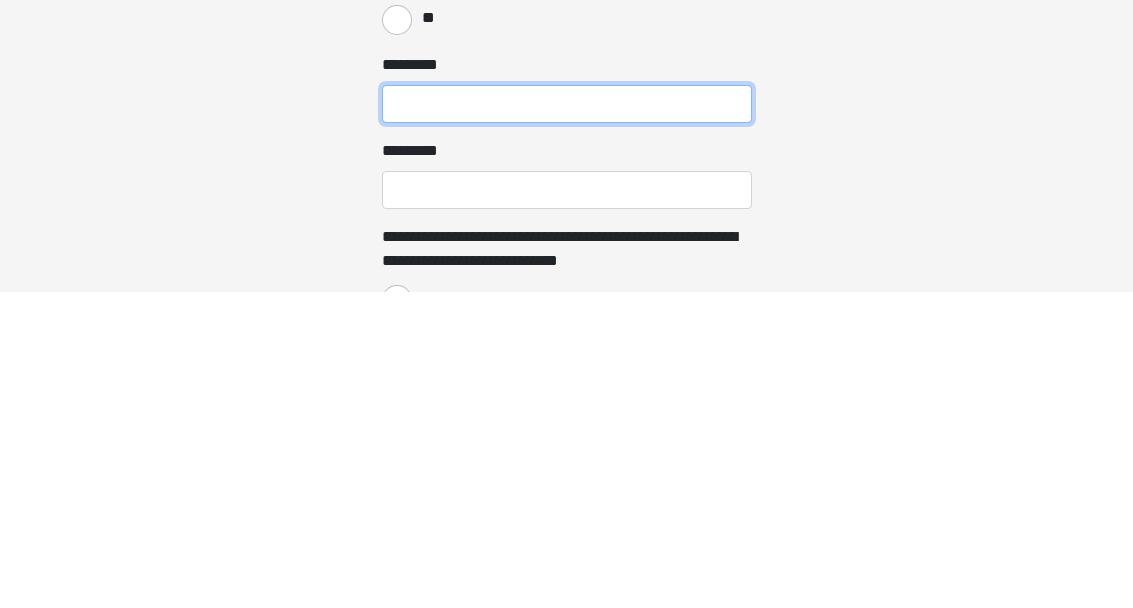 type on "*" 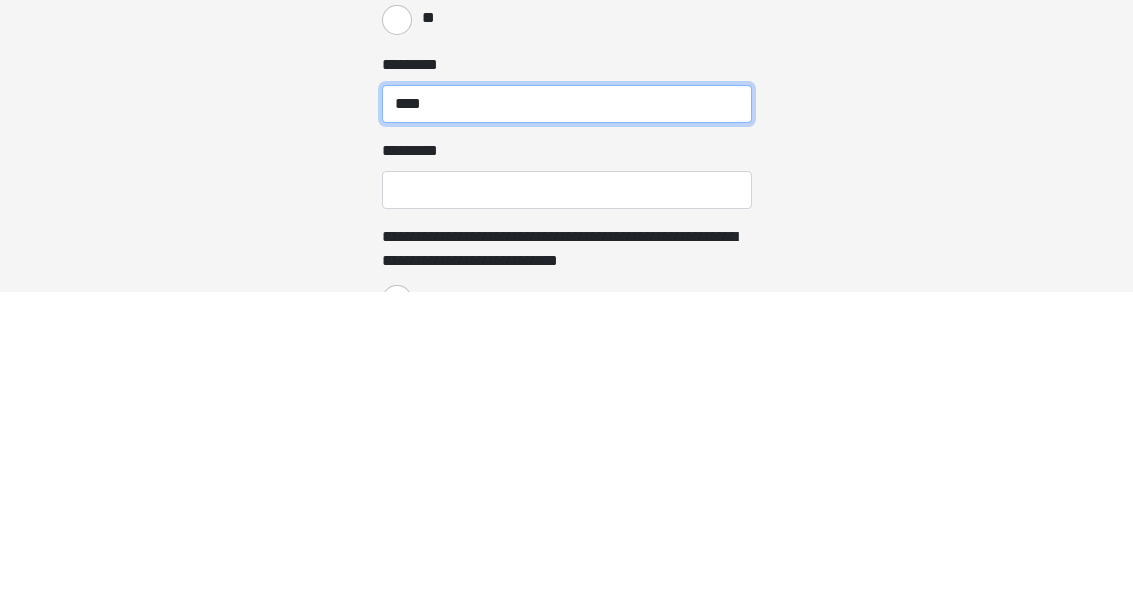 type on "****" 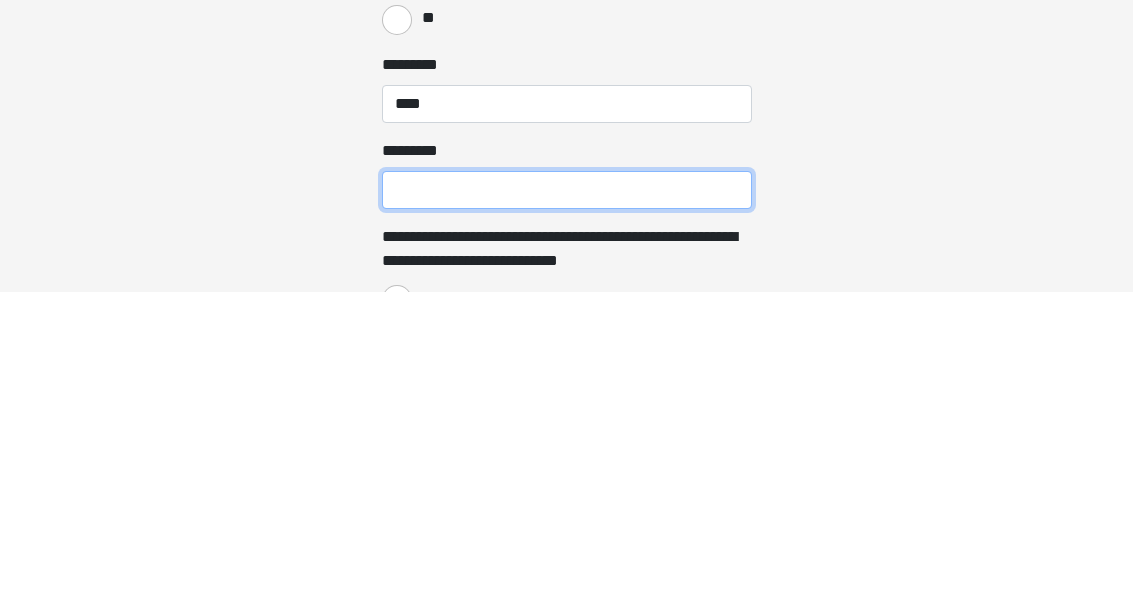 click on "******* *" at bounding box center [567, 506] 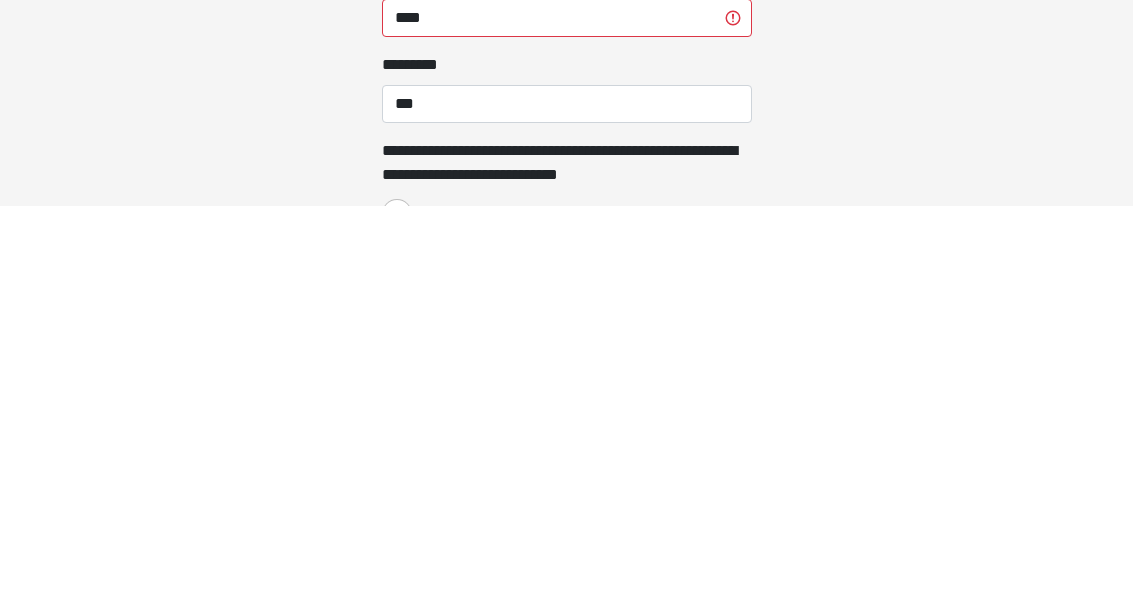 scroll, scrollTop: 733, scrollLeft: 0, axis: vertical 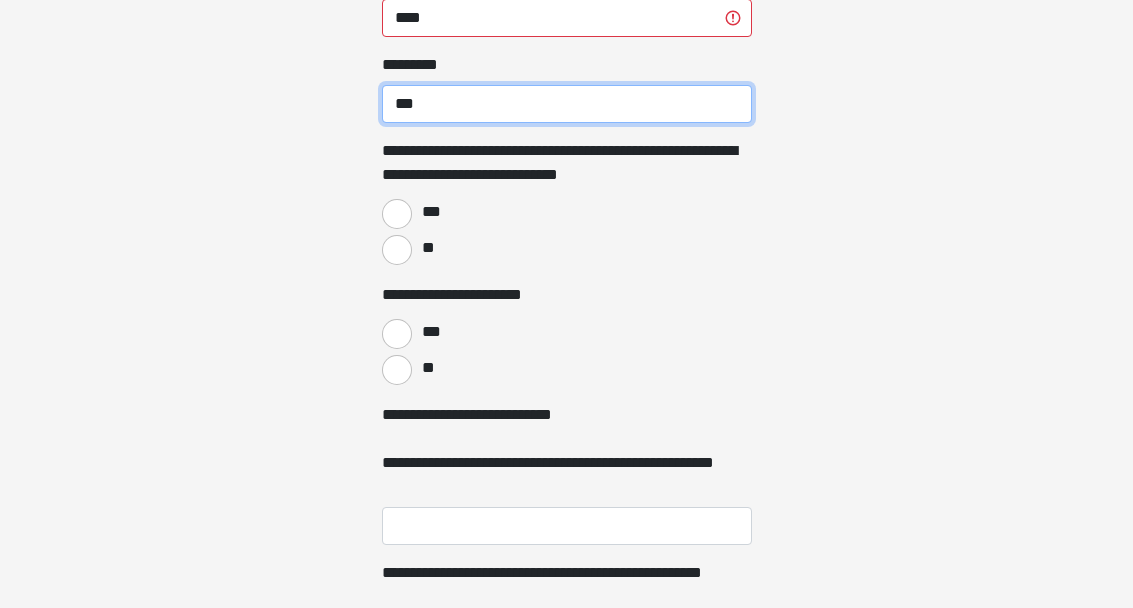 type on "***" 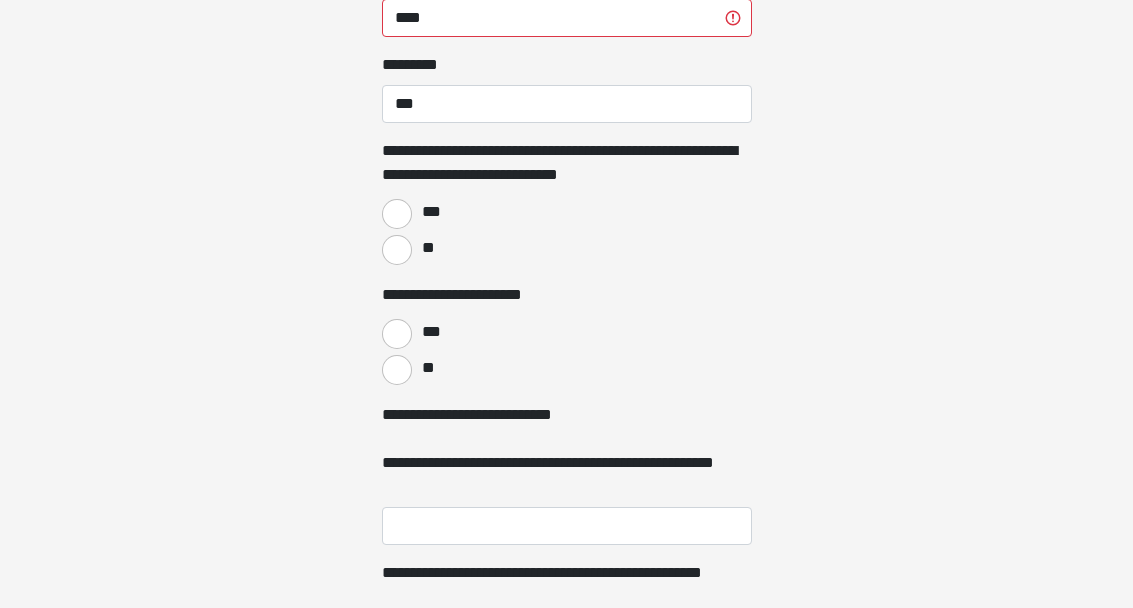 click on "***" at bounding box center [567, 212] 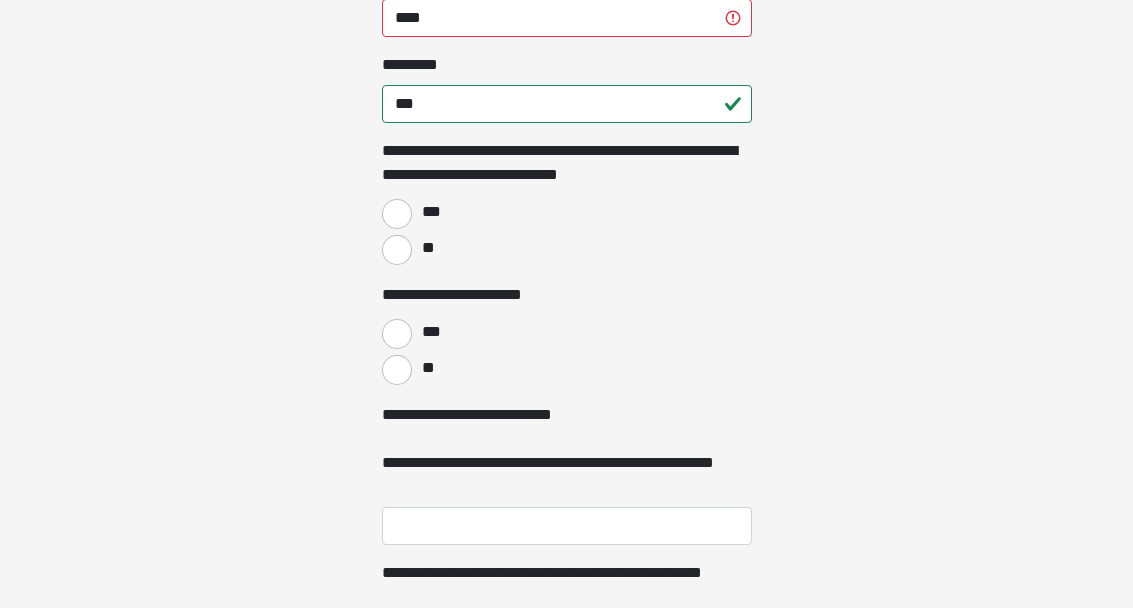 click on "***" at bounding box center [430, 212] 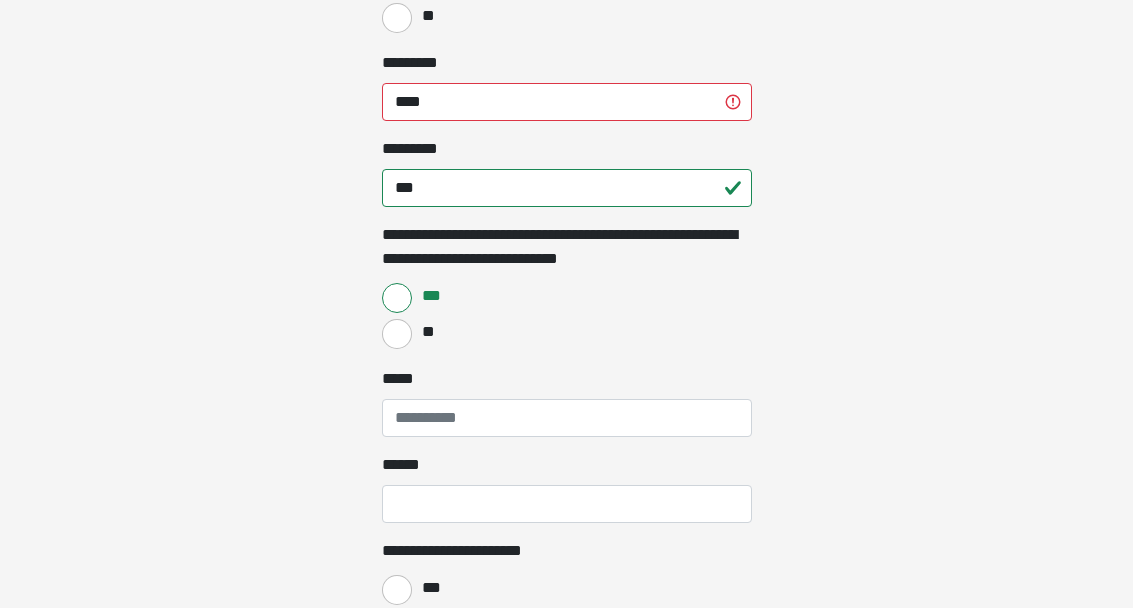 scroll, scrollTop: 648, scrollLeft: 0, axis: vertical 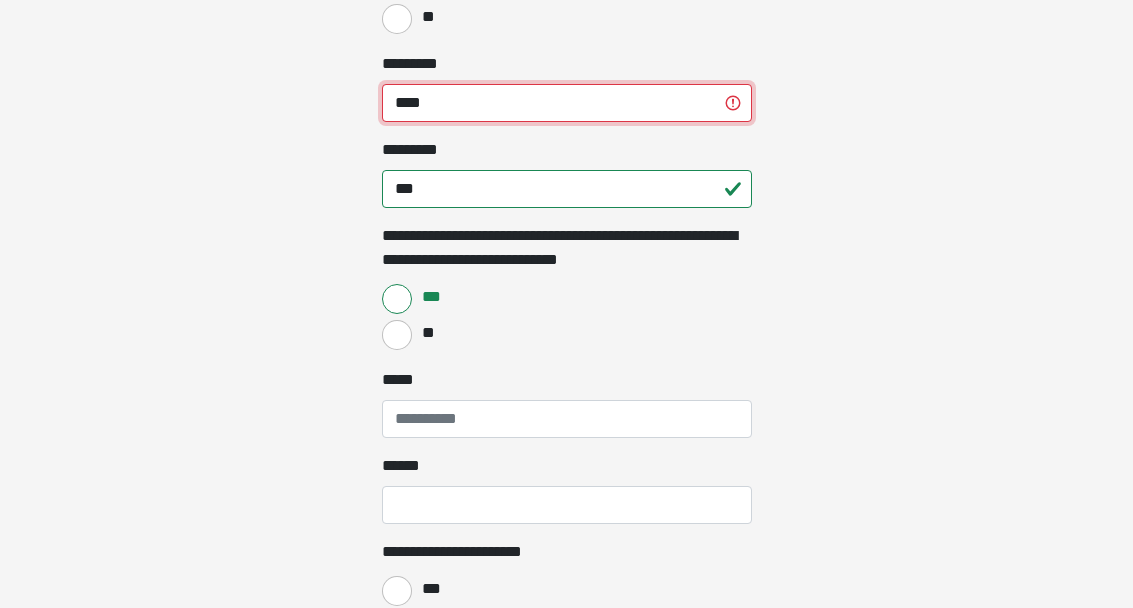 click on "****" at bounding box center [567, 103] 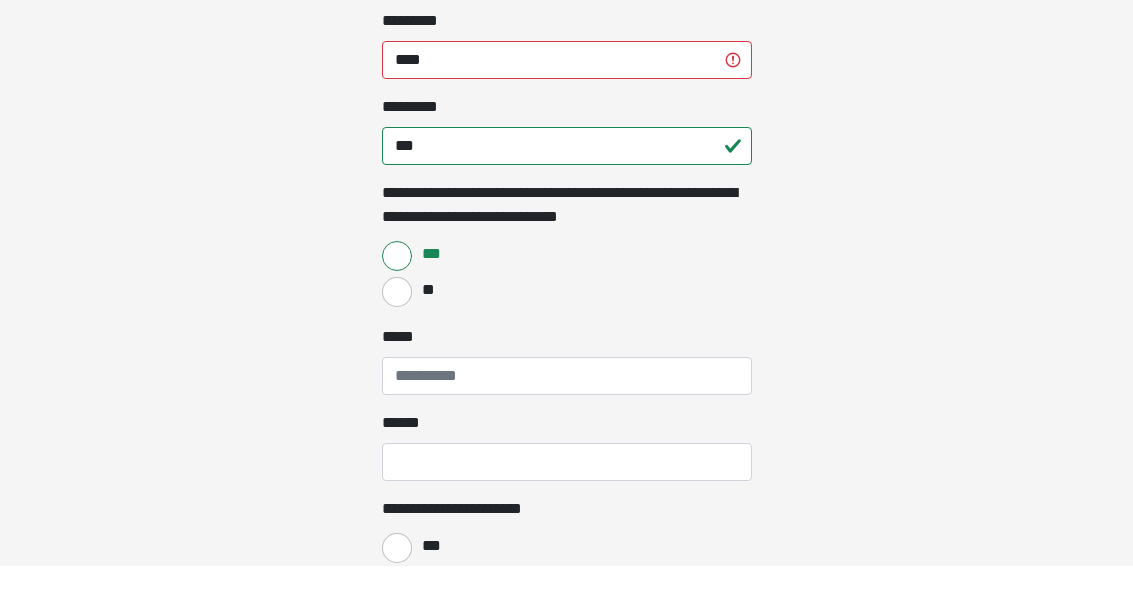 click on "**********" at bounding box center [566, -344] 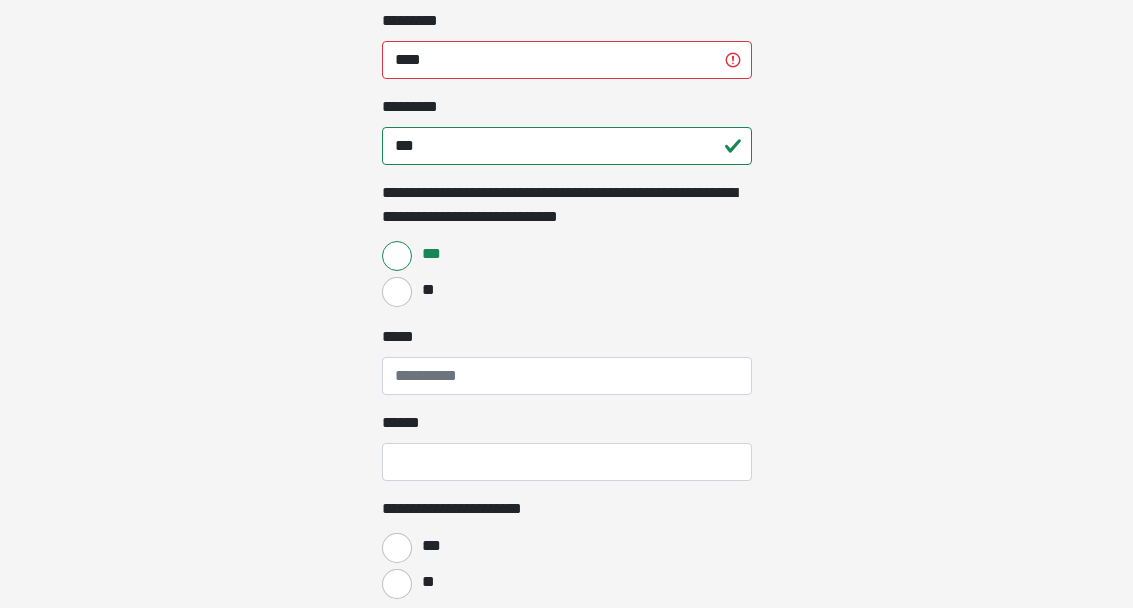 click on "****" at bounding box center [567, 60] 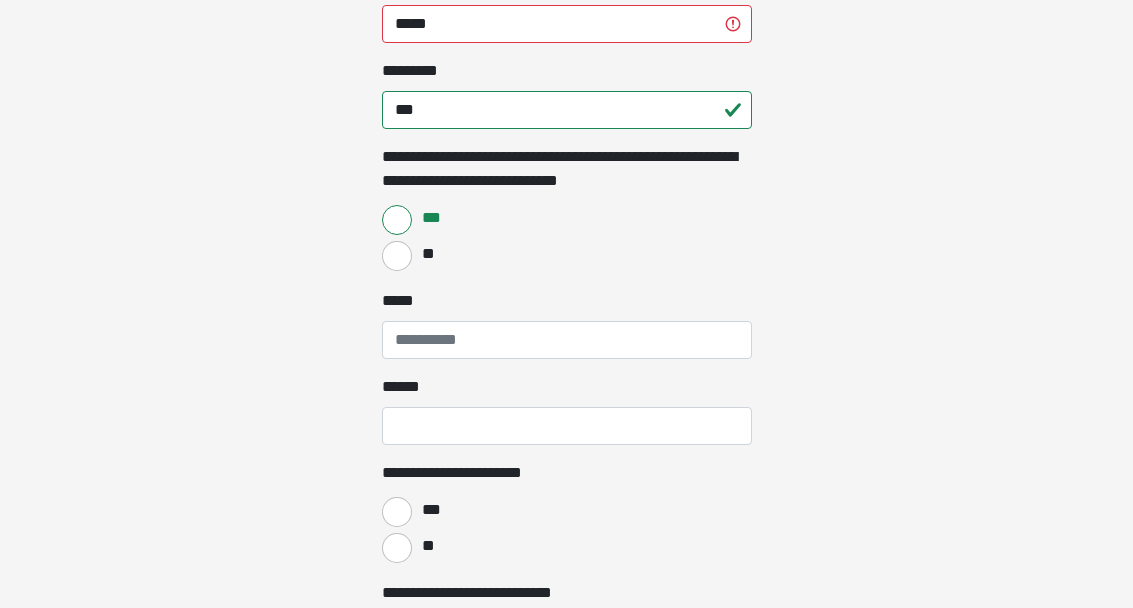 scroll, scrollTop: 727, scrollLeft: 0, axis: vertical 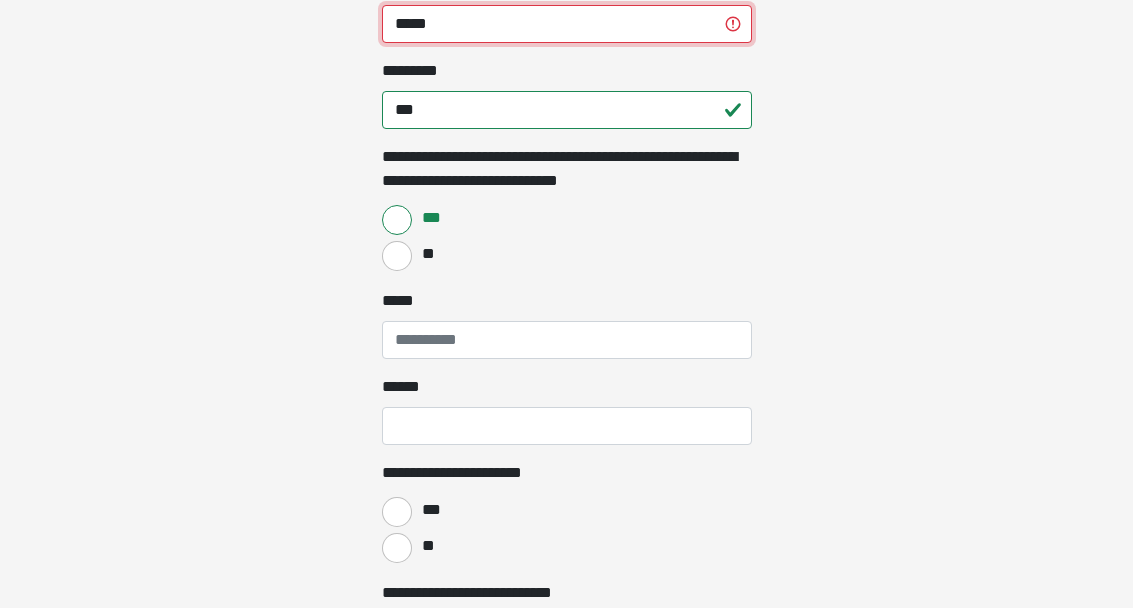 type on "*****" 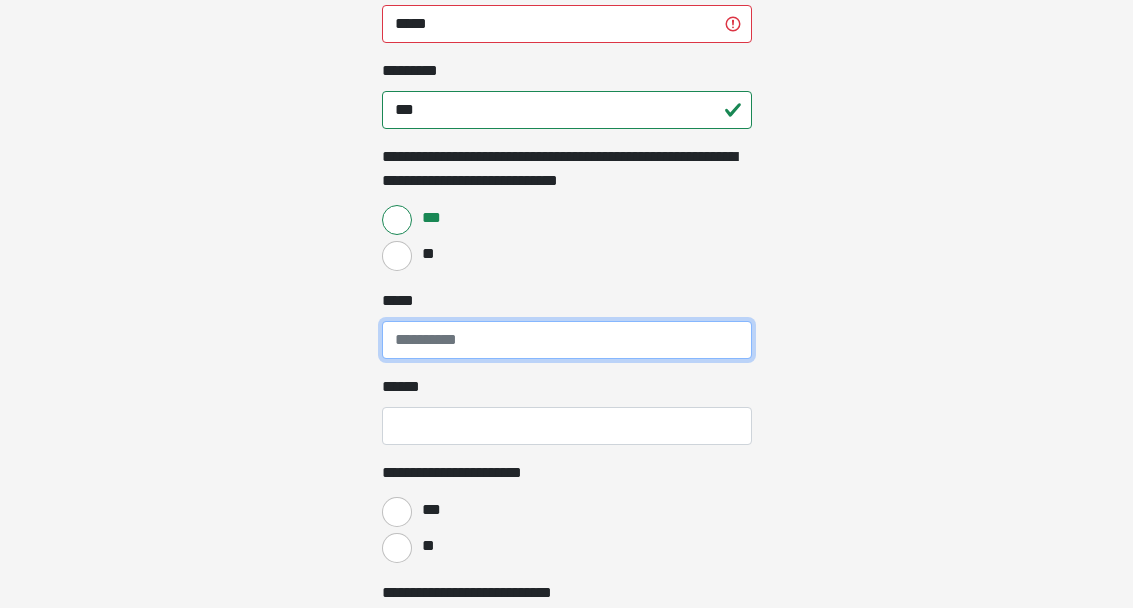 click on "*****" at bounding box center [567, 340] 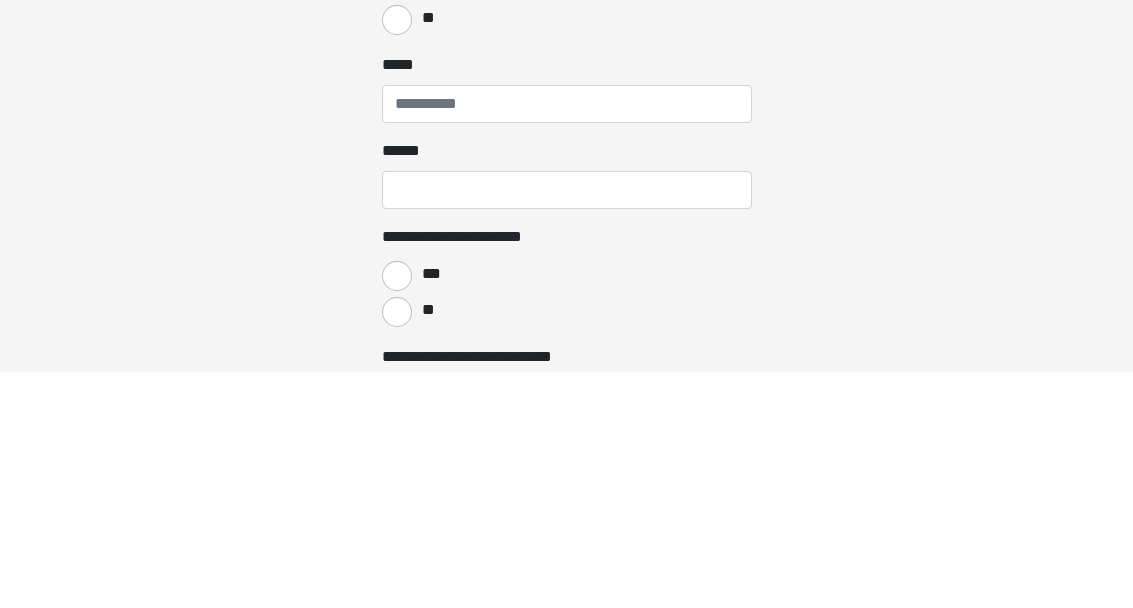 click on "******" at bounding box center [567, 426] 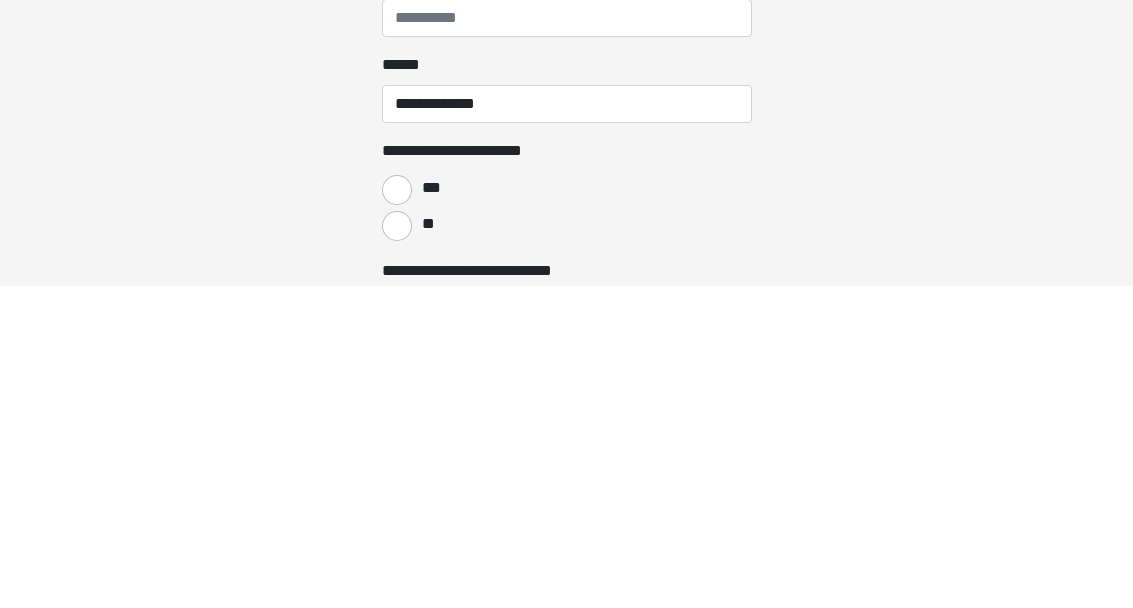 scroll, scrollTop: 1049, scrollLeft: 0, axis: vertical 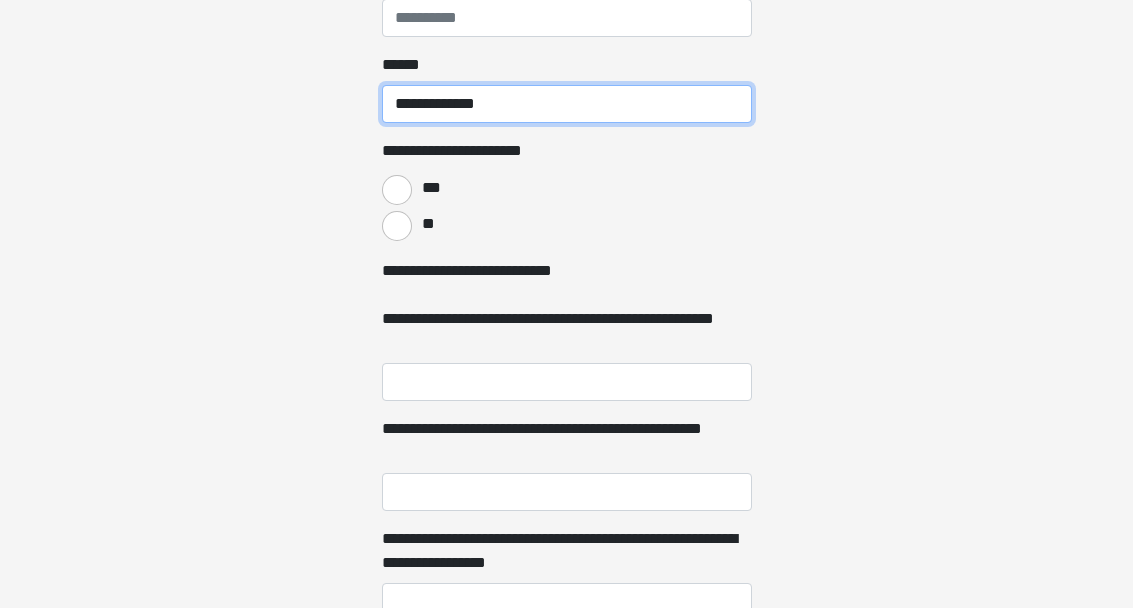 type on "**********" 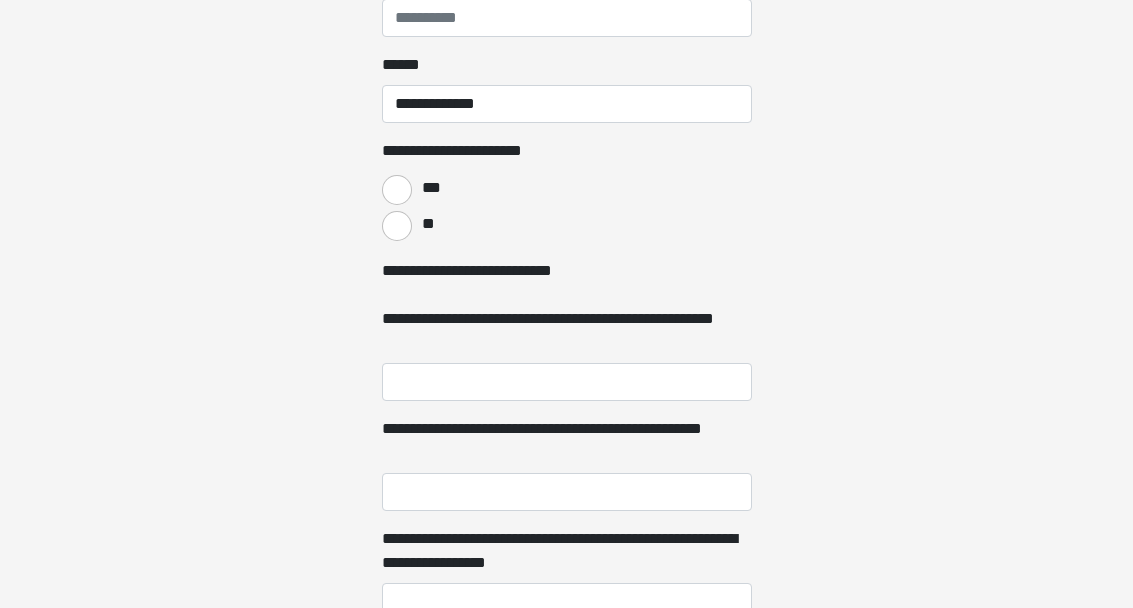 click on "**" at bounding box center [397, 226] 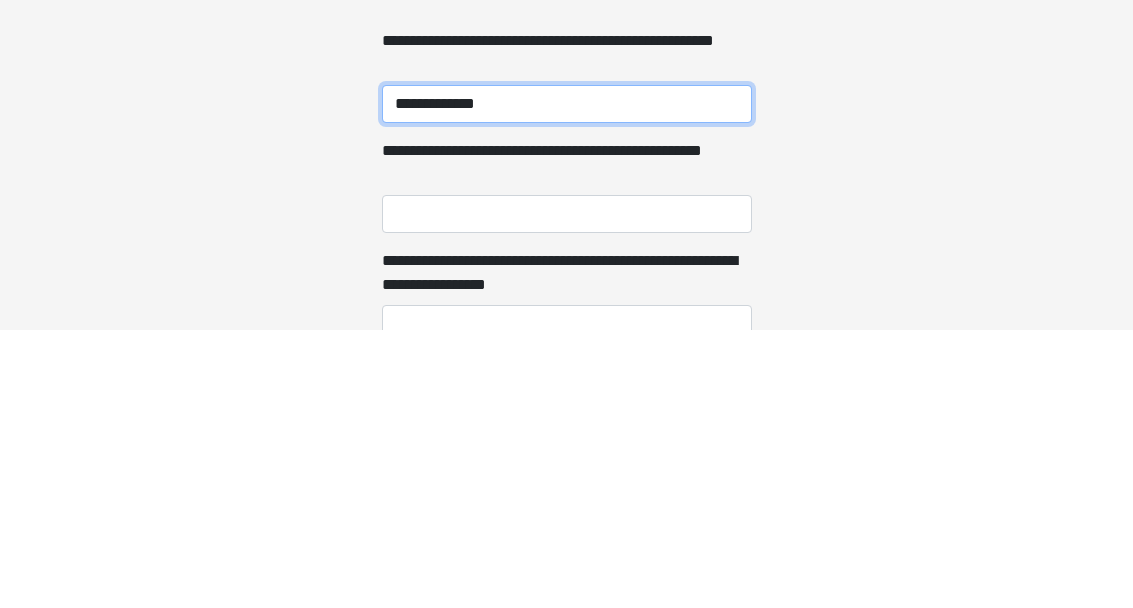 type on "**********" 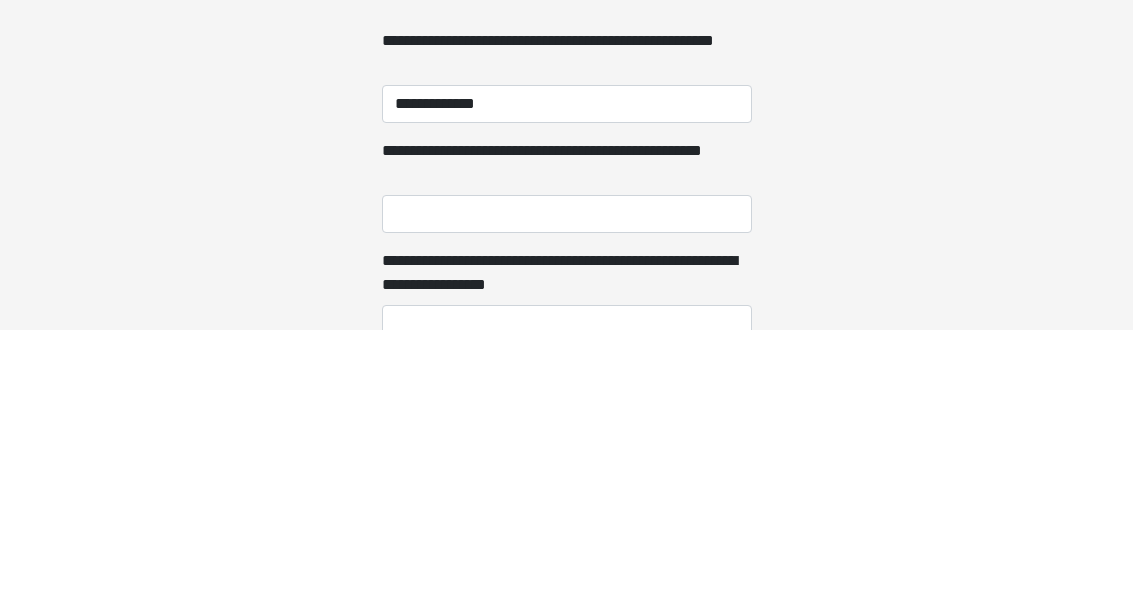 click on "**********" at bounding box center (566, -745) 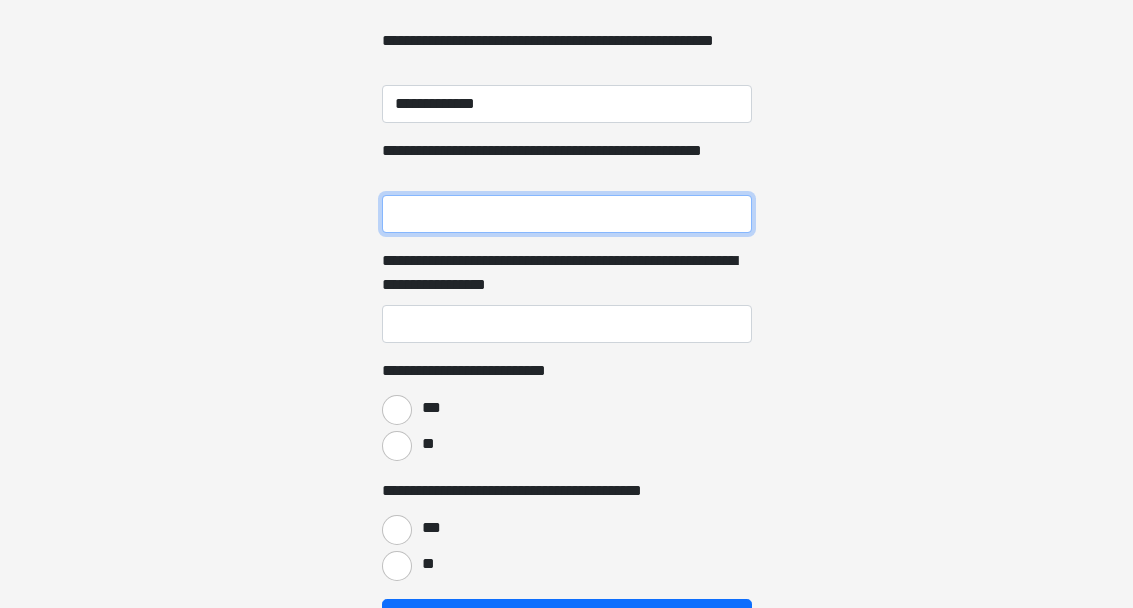 click on "**********" at bounding box center [567, 214] 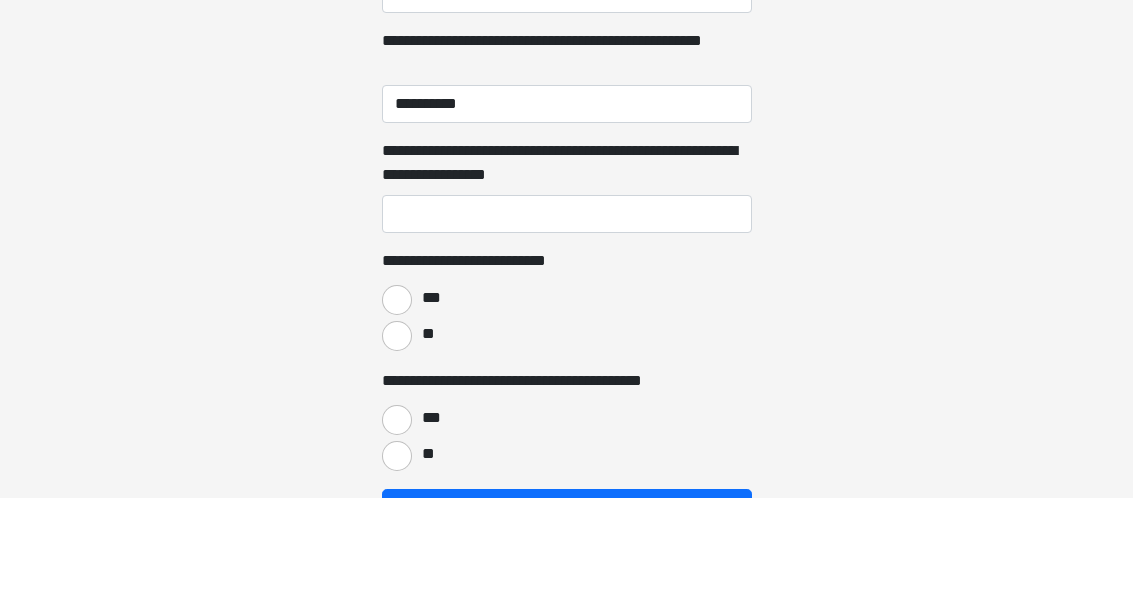 scroll, scrollTop: 1437, scrollLeft: 0, axis: vertical 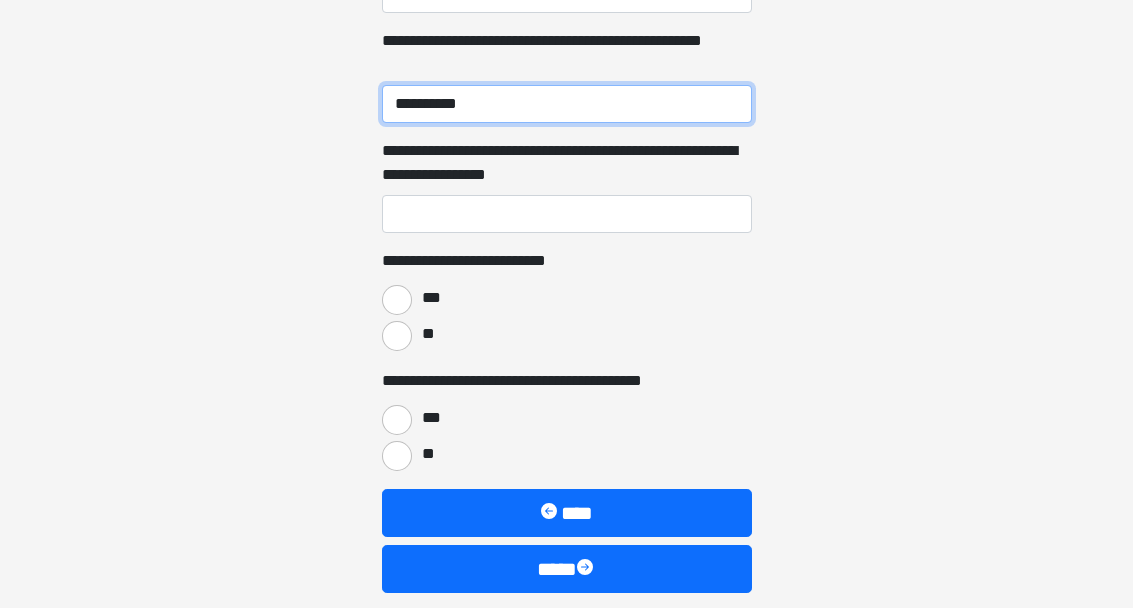 type on "**********" 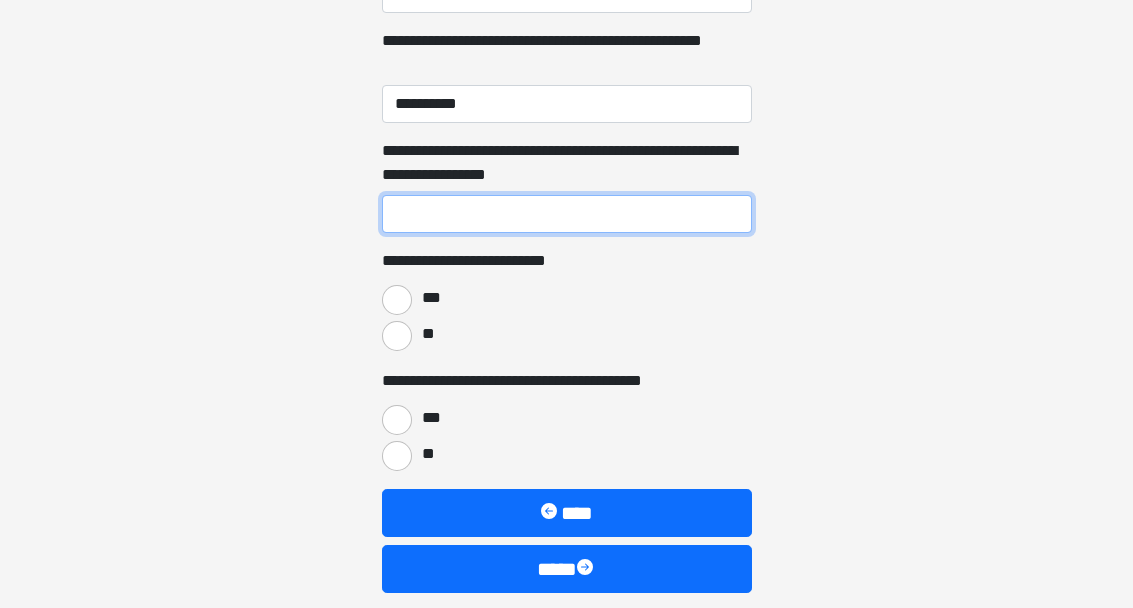 click on "**********" at bounding box center (567, 214) 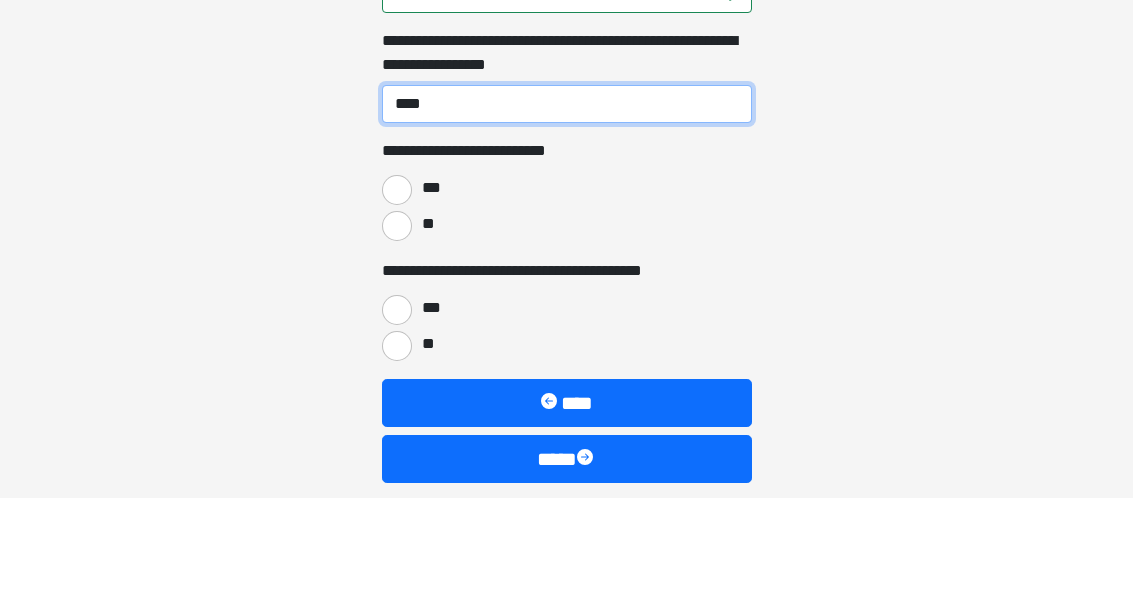 type on "****" 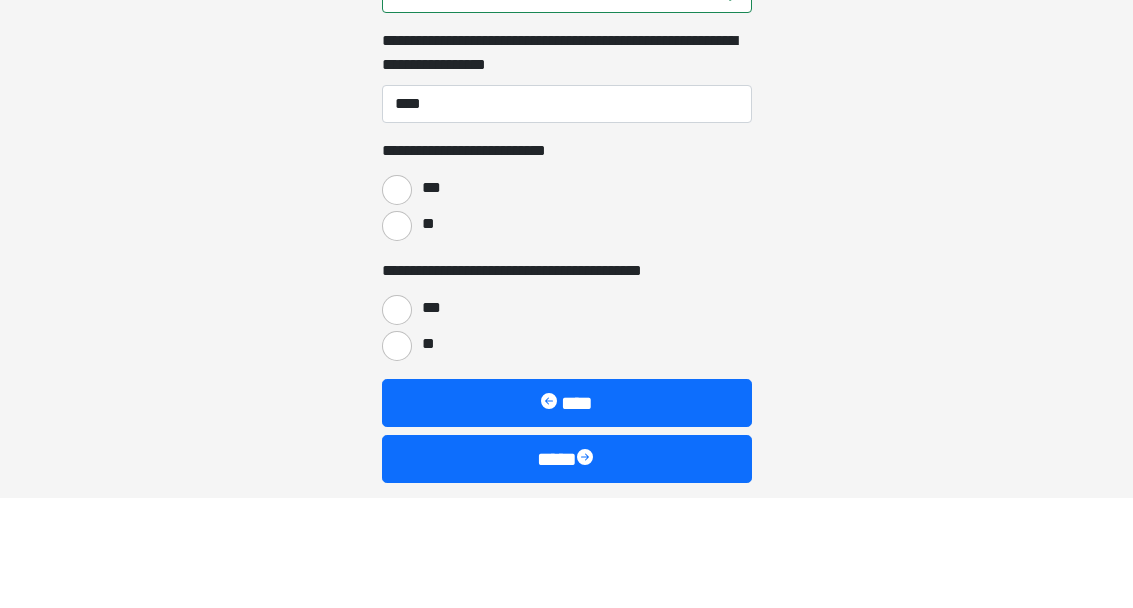 click on "**********" at bounding box center [566, -1133] 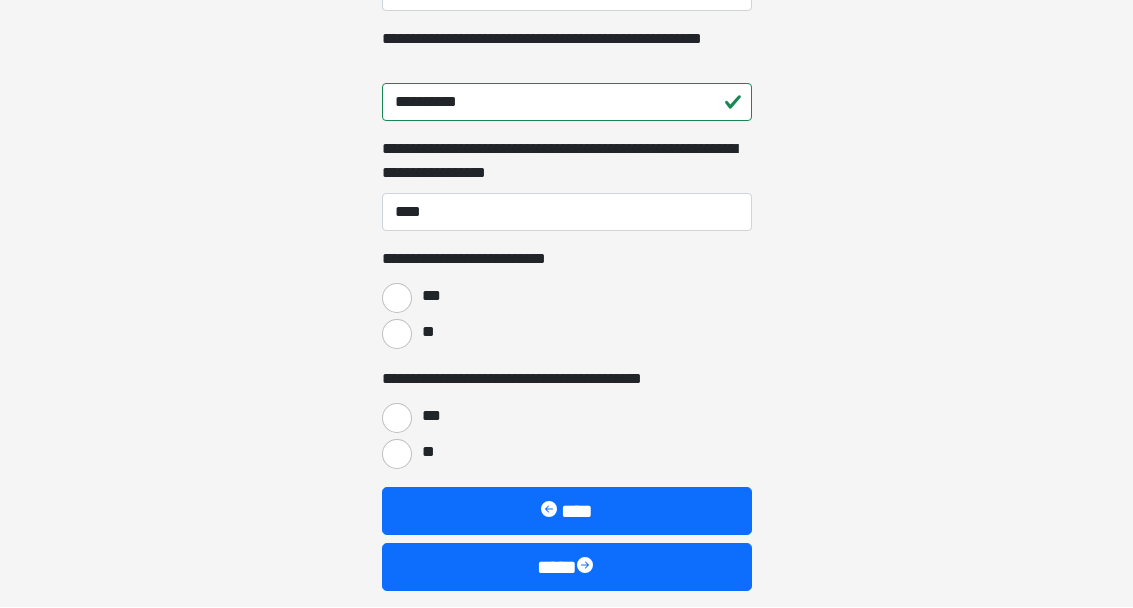 click on "**" at bounding box center (397, 335) 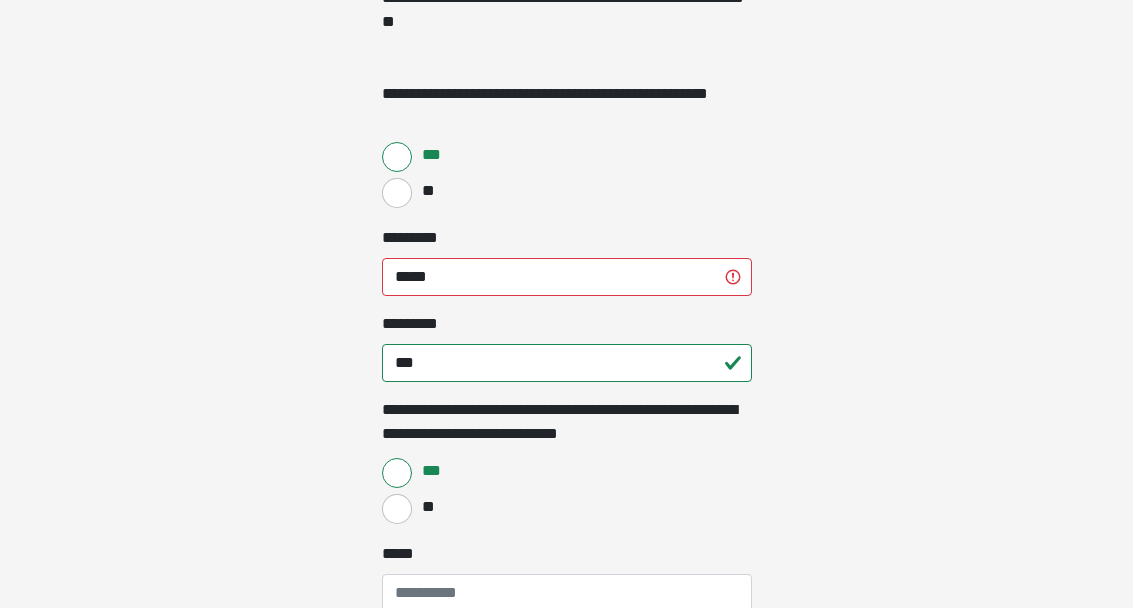 scroll, scrollTop: 450, scrollLeft: 0, axis: vertical 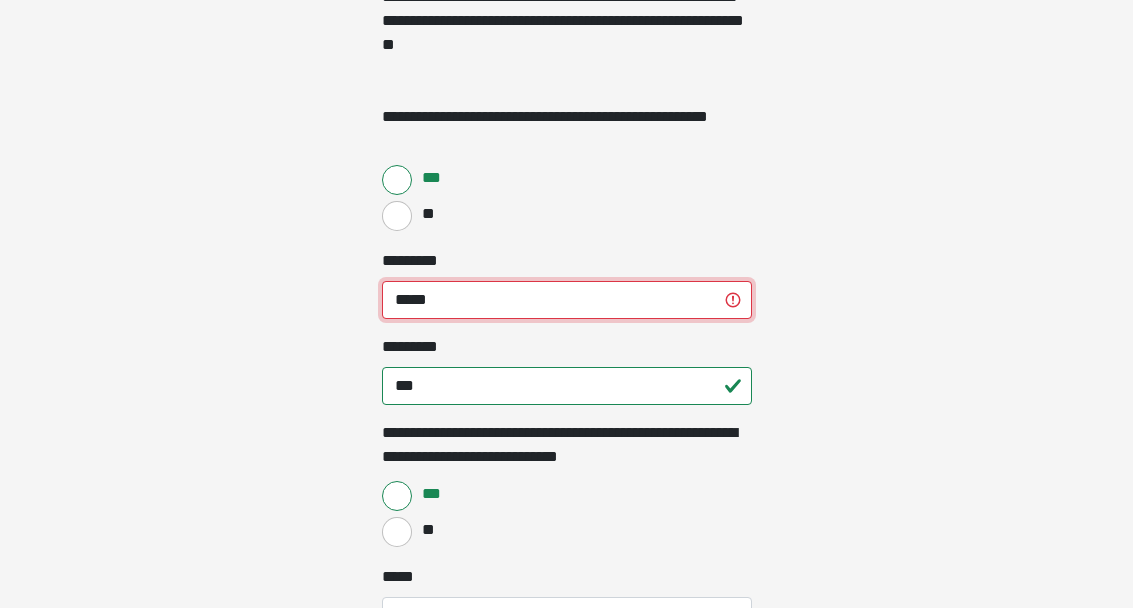 click on "*****" at bounding box center (567, 301) 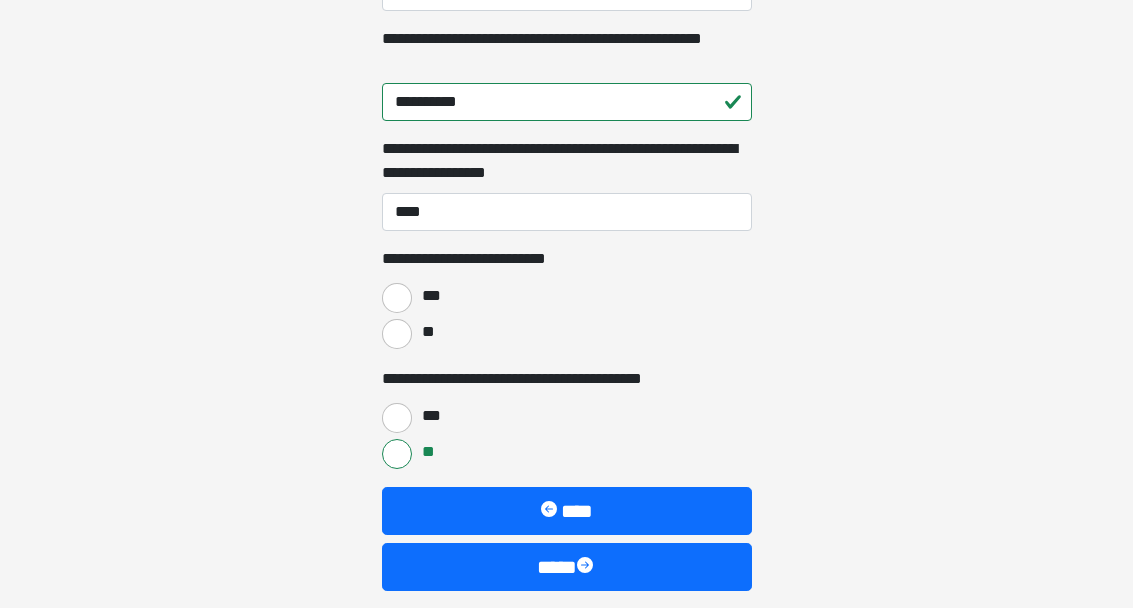 click on "****" at bounding box center [567, 568] 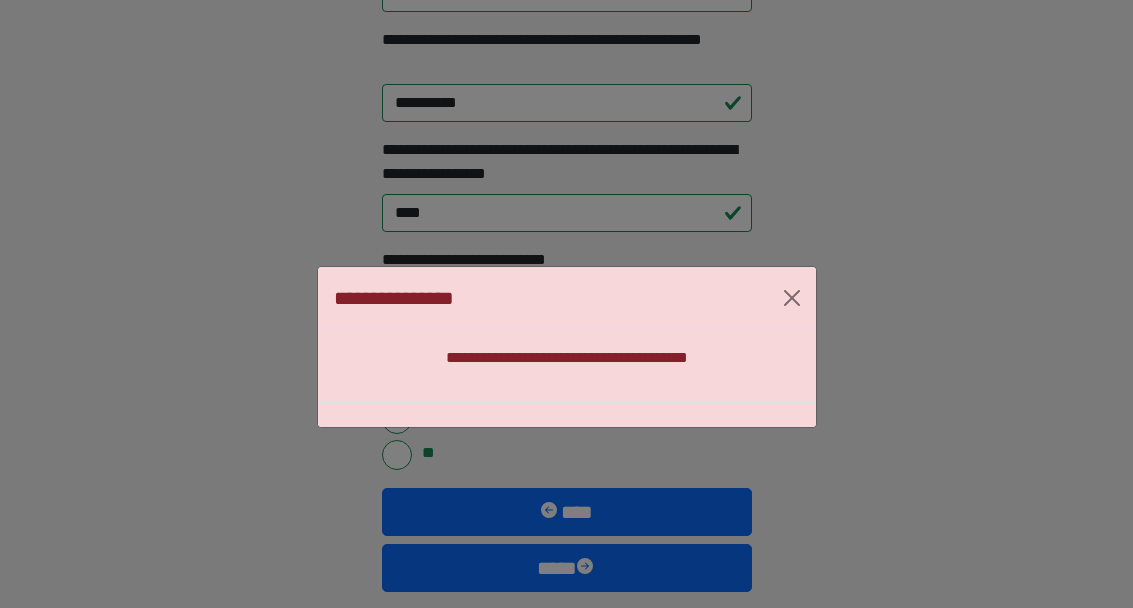 click at bounding box center [792, 298] 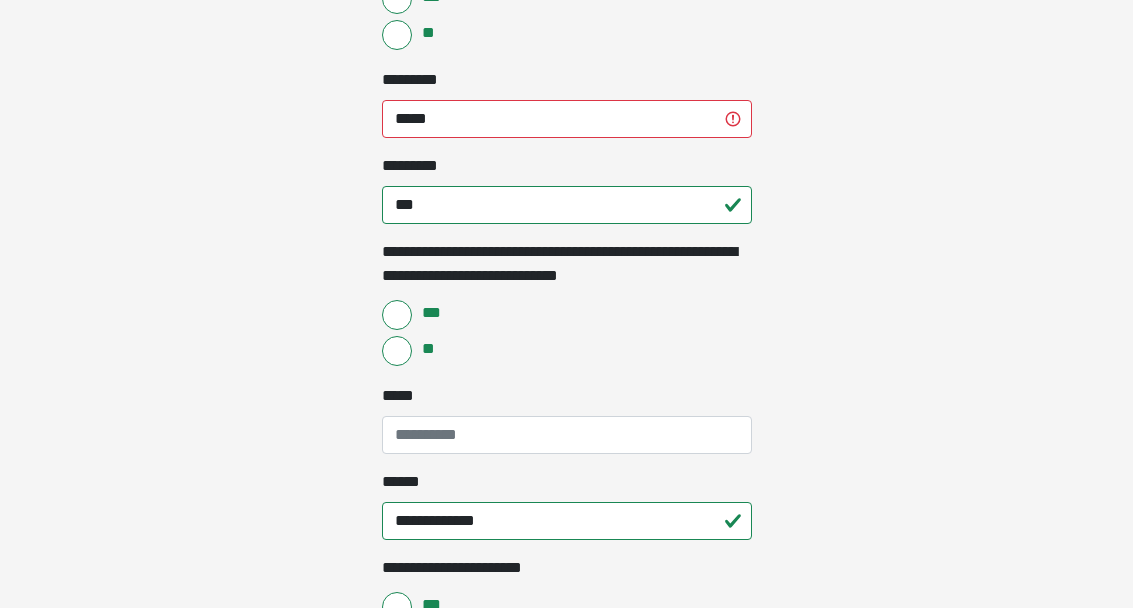 scroll, scrollTop: 612, scrollLeft: 0, axis: vertical 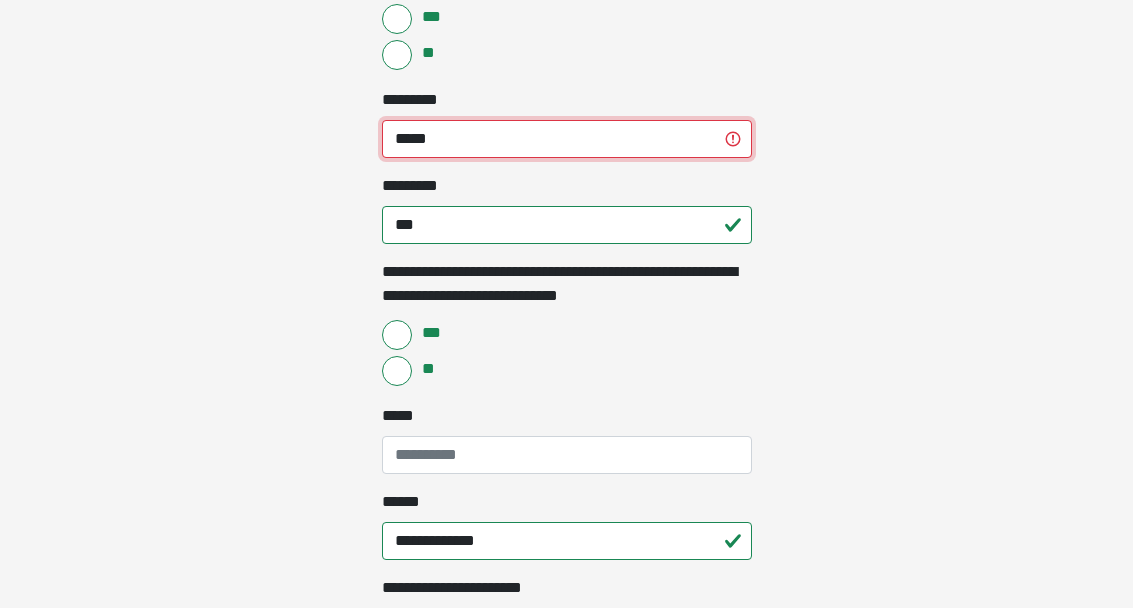 click on "*****" at bounding box center [567, 139] 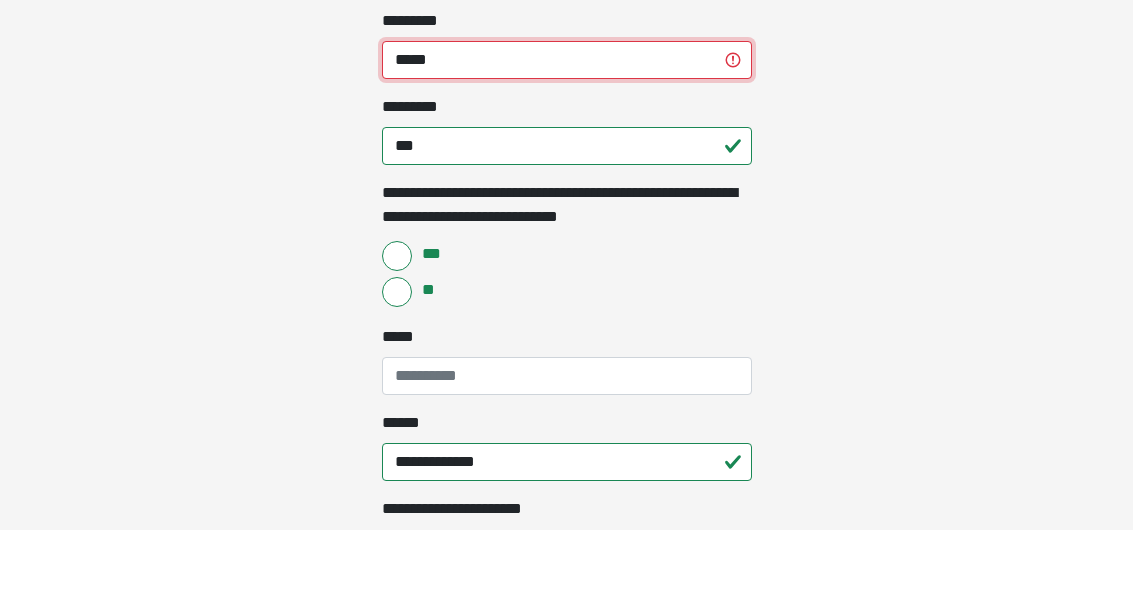 click on "*****" at bounding box center [567, 139] 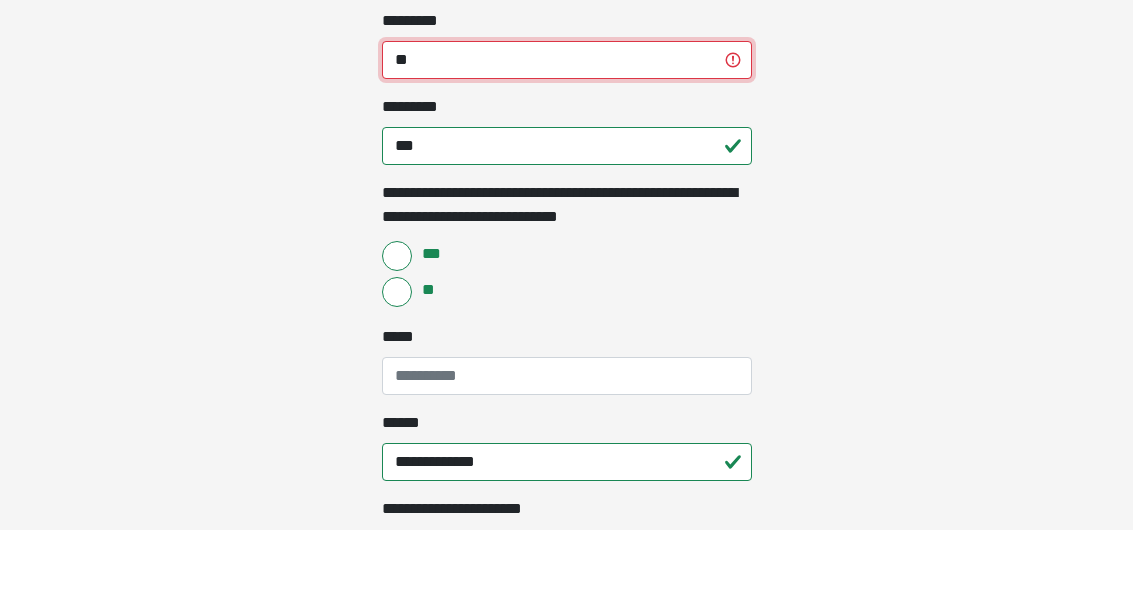 type on "*" 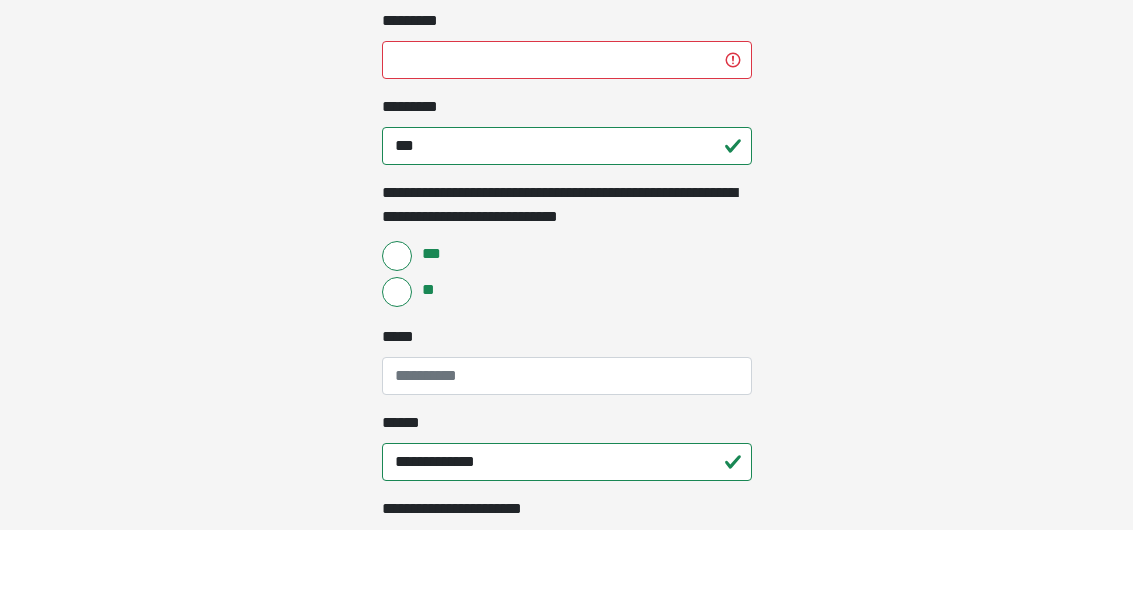 click on "**********" at bounding box center [566, -308] 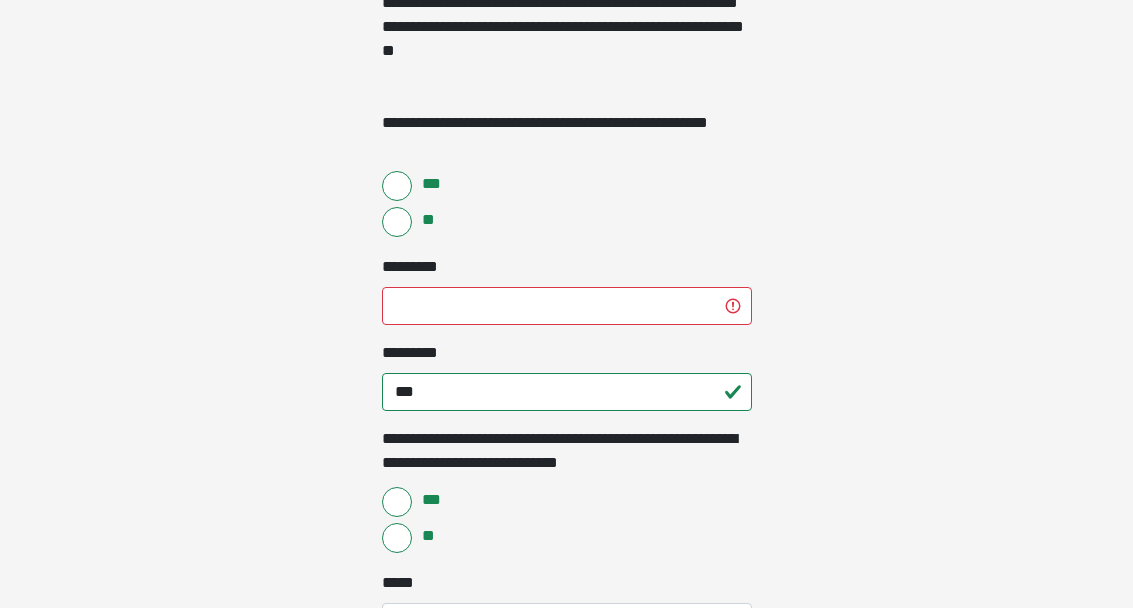 scroll, scrollTop: 444, scrollLeft: 0, axis: vertical 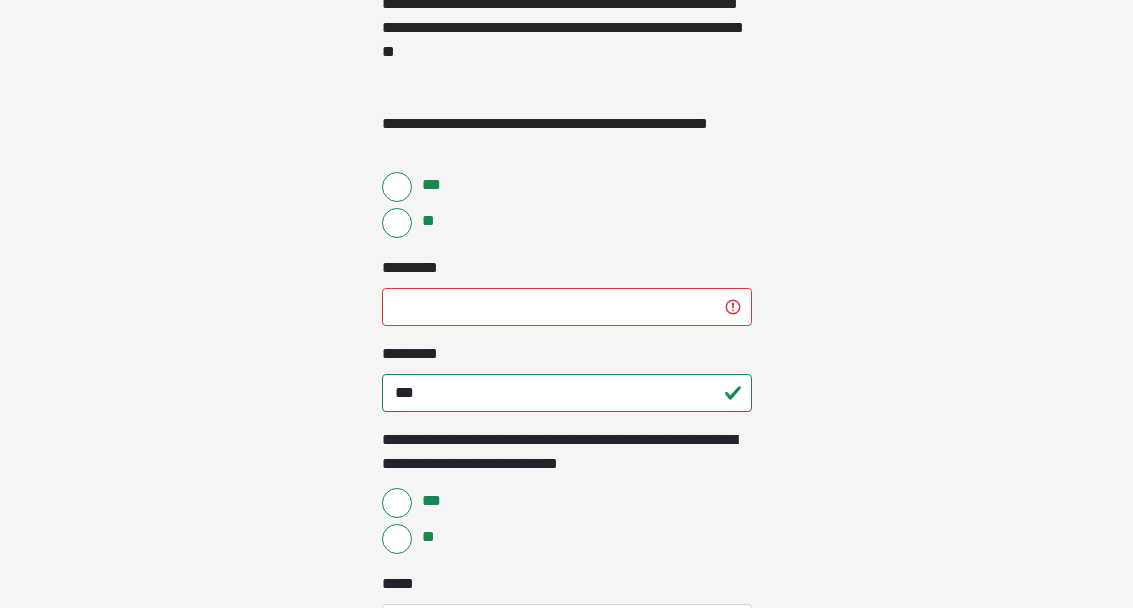 click on "******* *" at bounding box center (567, 291) 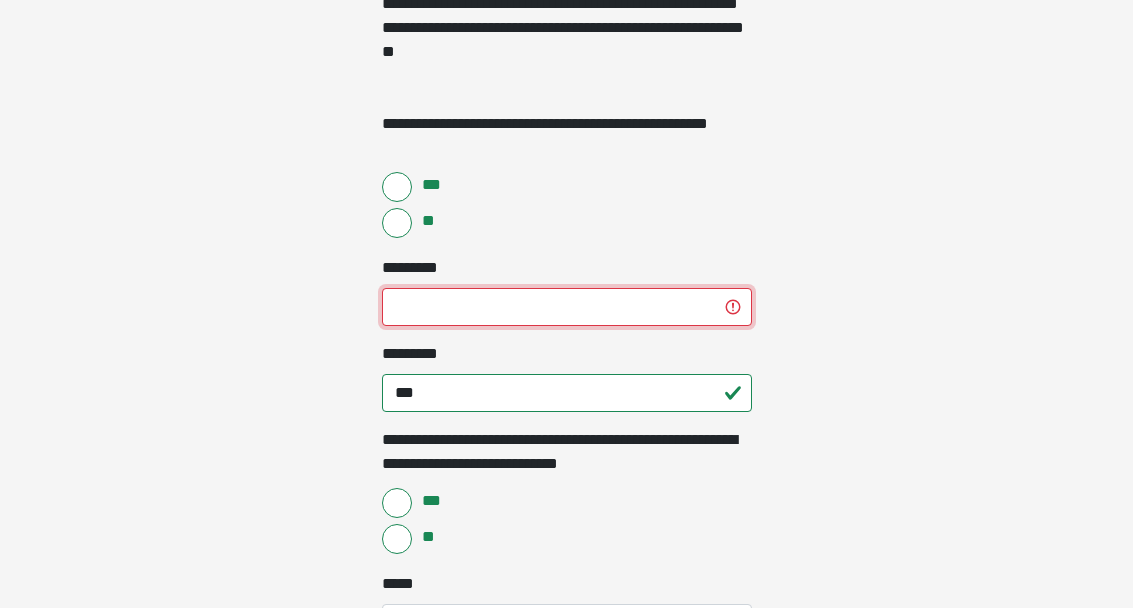 click on "******* *" at bounding box center (567, 307) 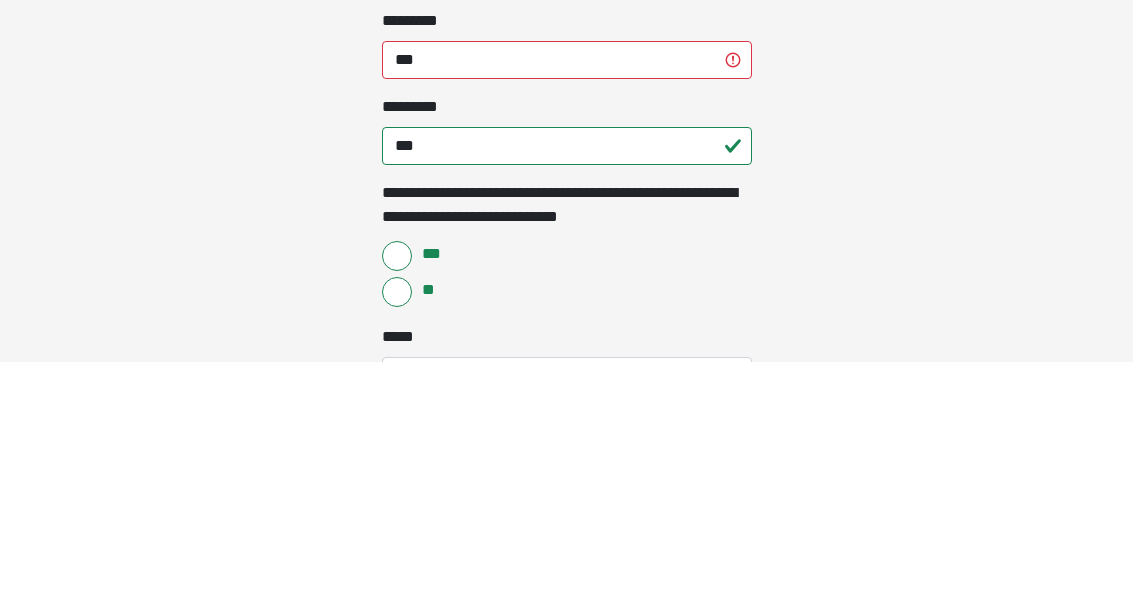 scroll, scrollTop: 691, scrollLeft: 0, axis: vertical 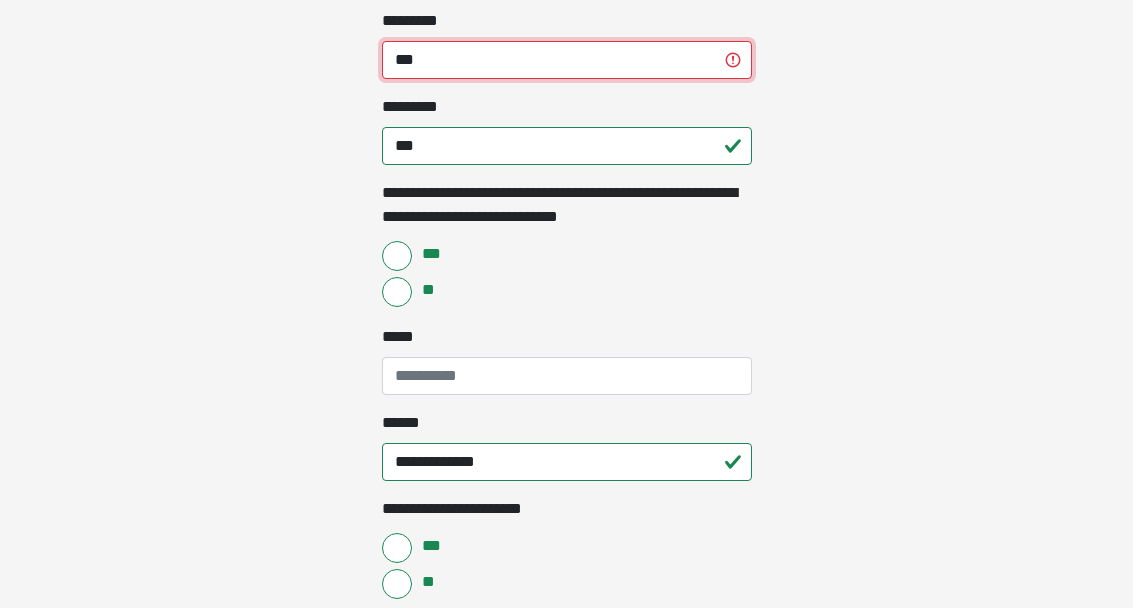 type on "***" 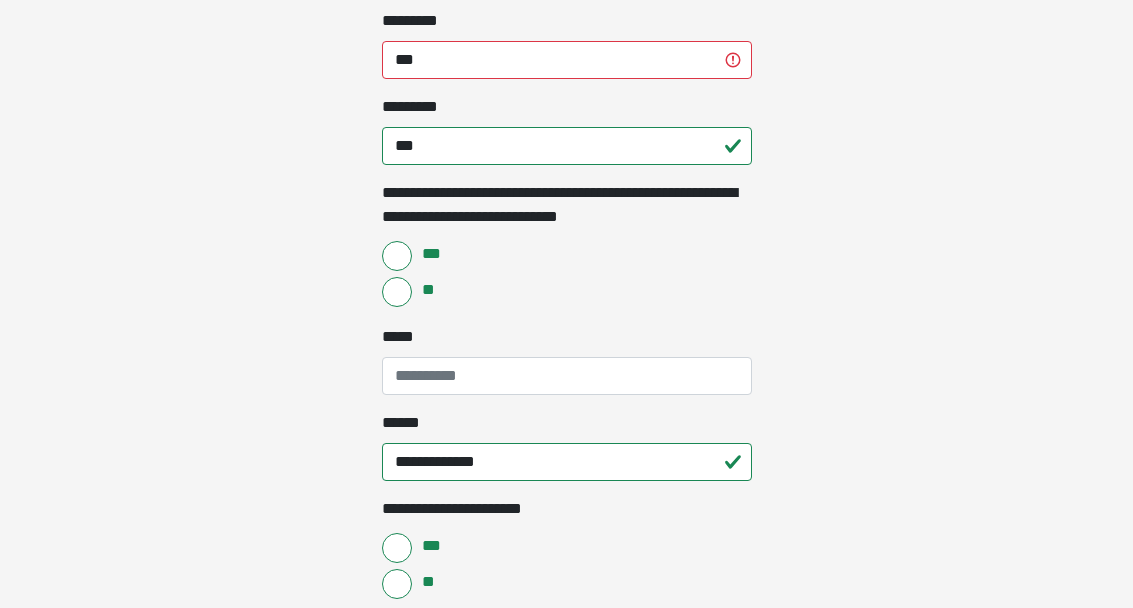 click on "**********" at bounding box center (566, -387) 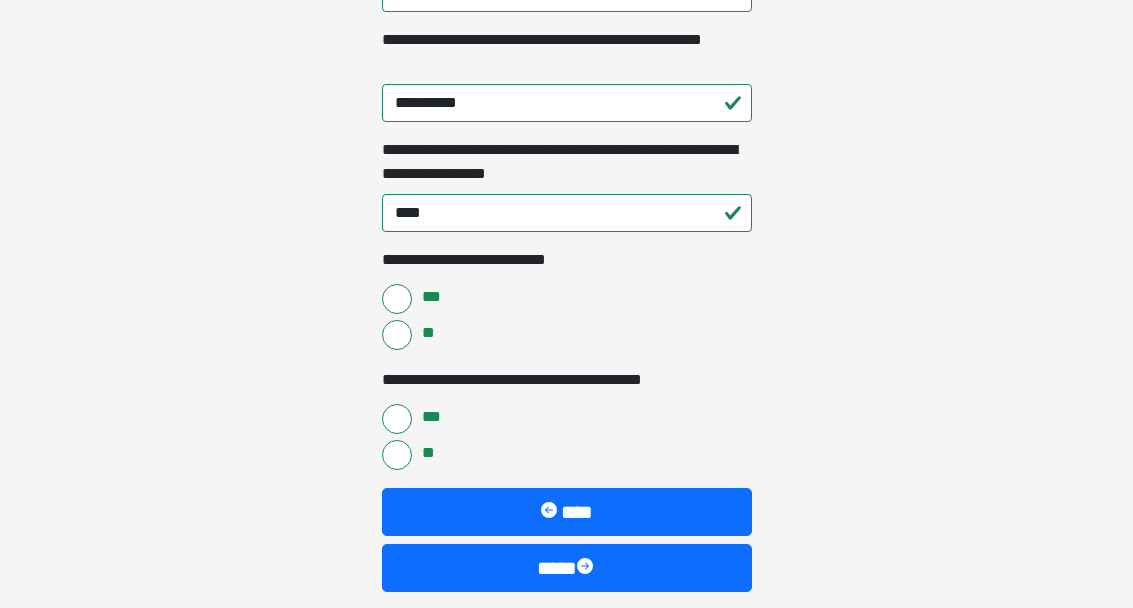 scroll, scrollTop: 1438, scrollLeft: 0, axis: vertical 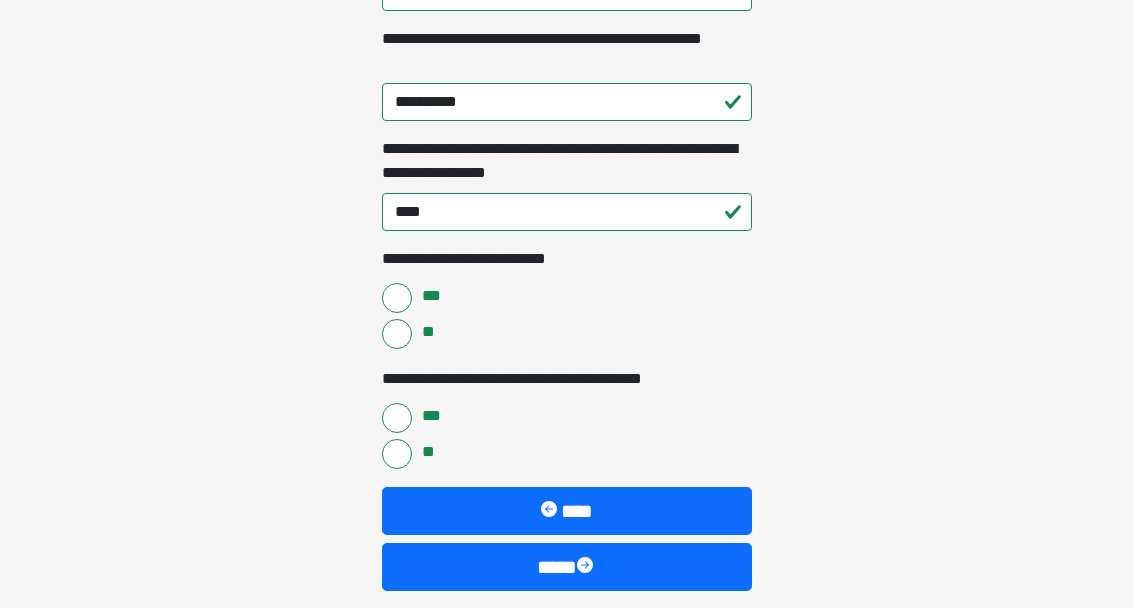click at bounding box center (587, 568) 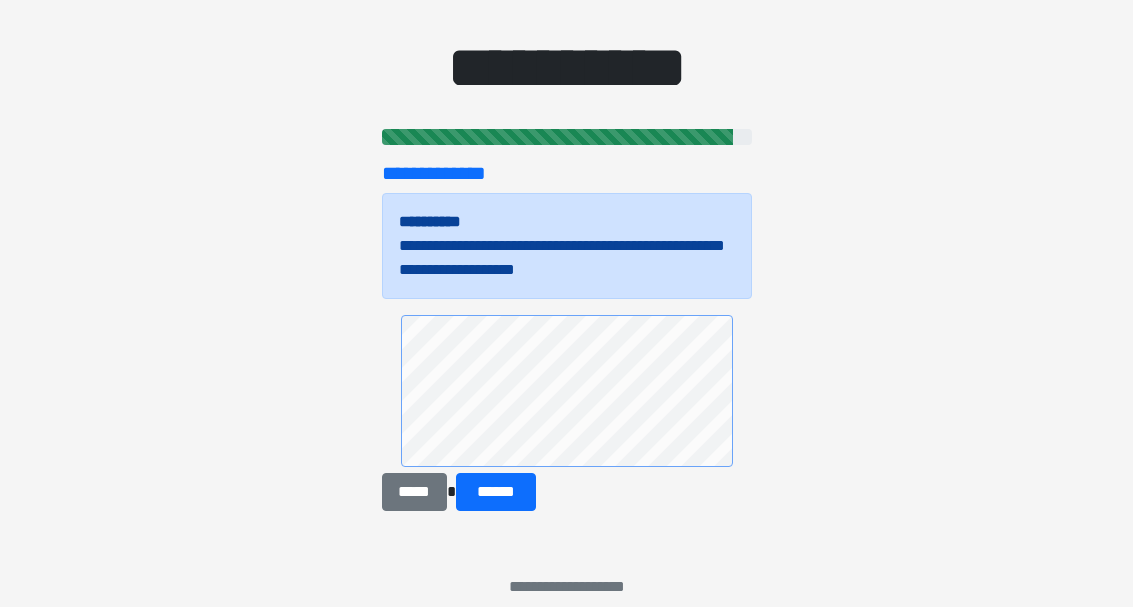 scroll, scrollTop: 177, scrollLeft: 0, axis: vertical 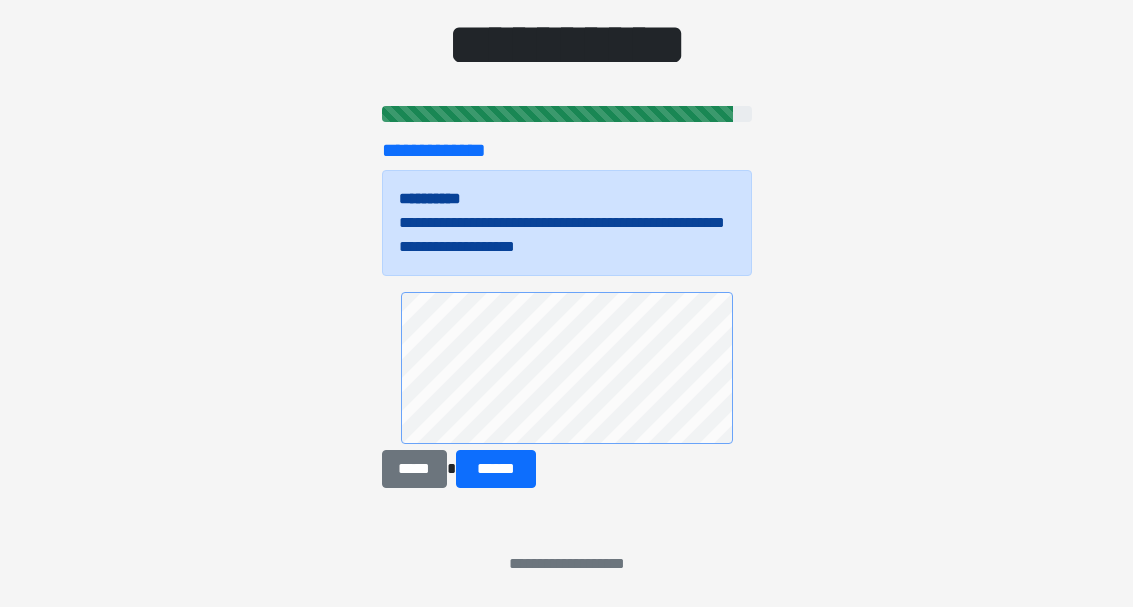 click on "******" at bounding box center (496, 470) 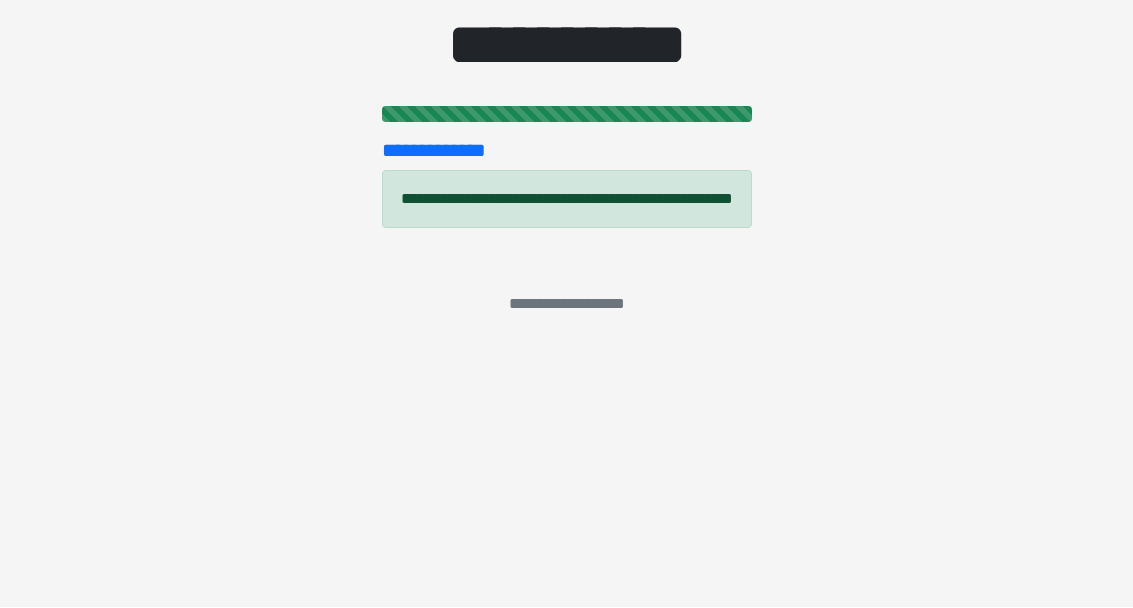 scroll, scrollTop: 0, scrollLeft: 0, axis: both 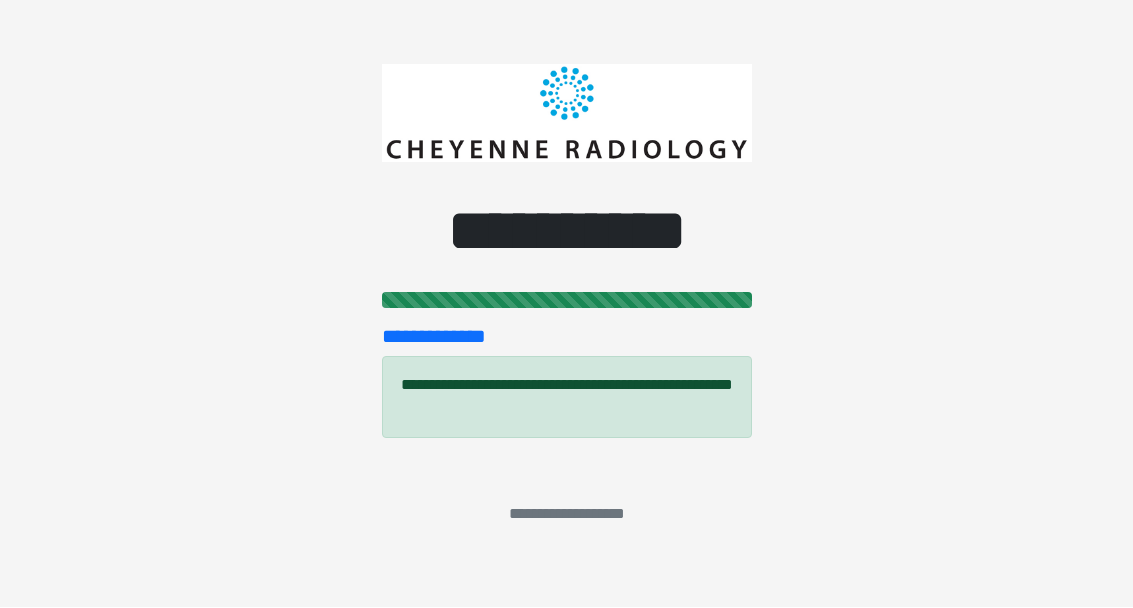 click on "**********" at bounding box center (567, 337) 